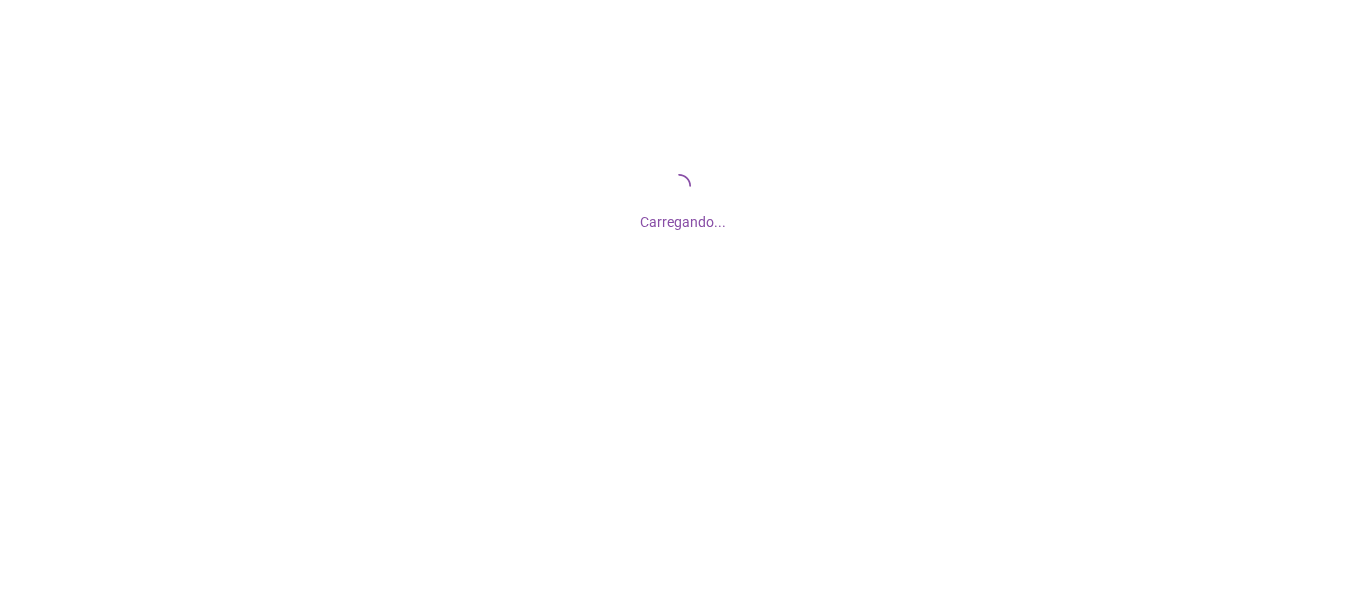 scroll, scrollTop: 0, scrollLeft: 0, axis: both 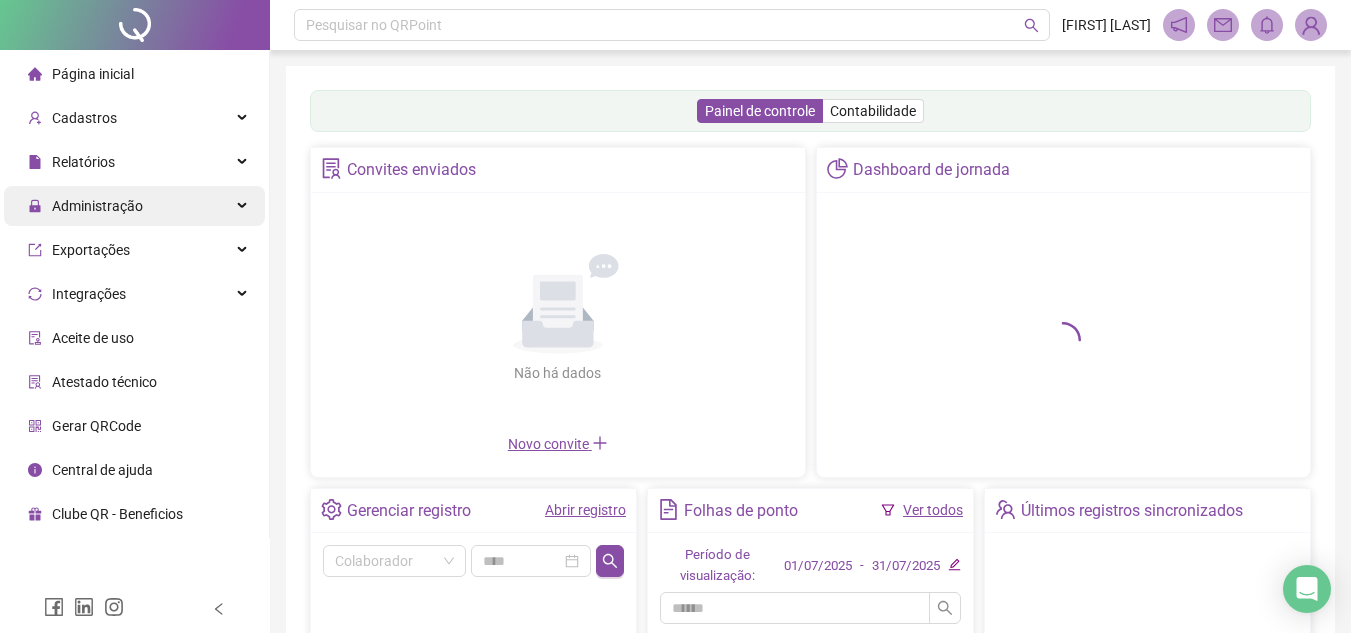click on "Administração" at bounding box center [97, 206] 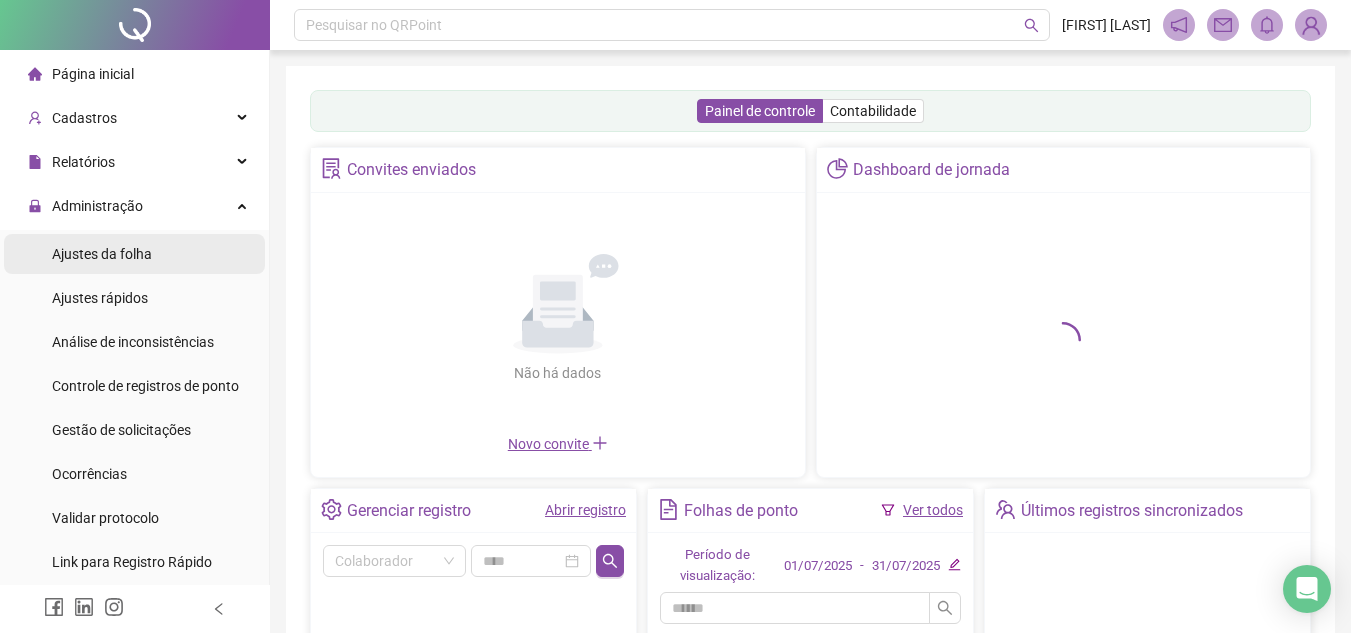 click on "Ajustes da folha" at bounding box center (102, 254) 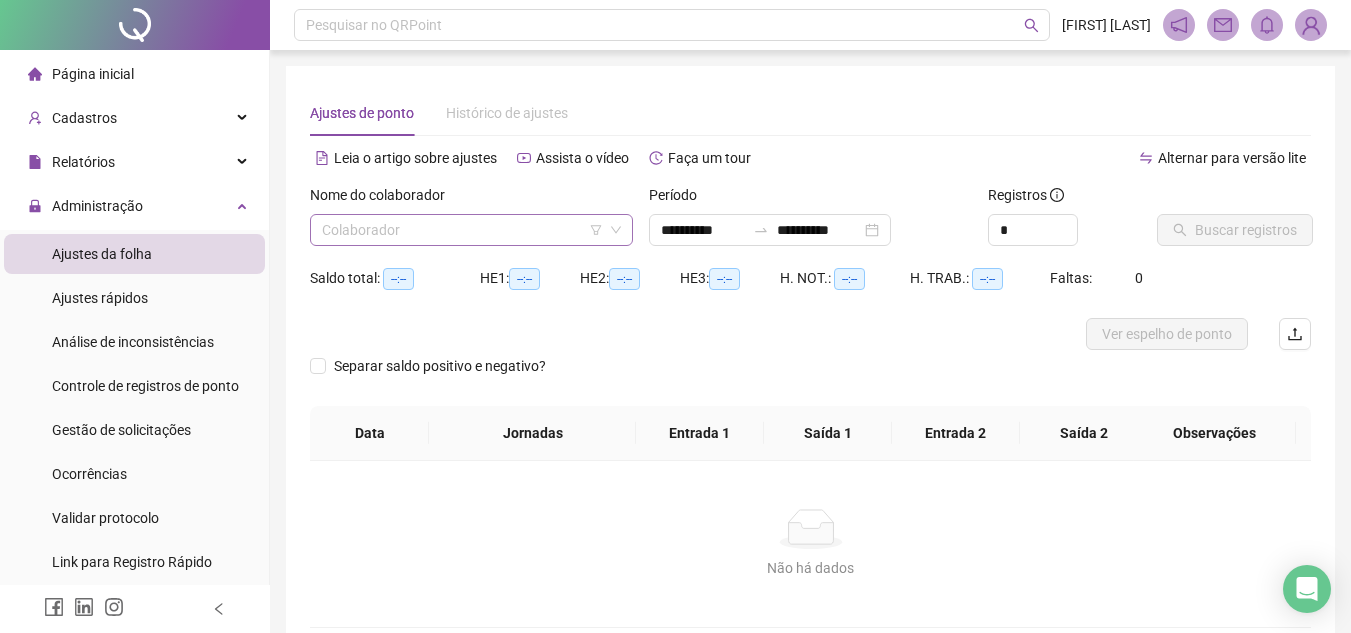 click at bounding box center [462, 230] 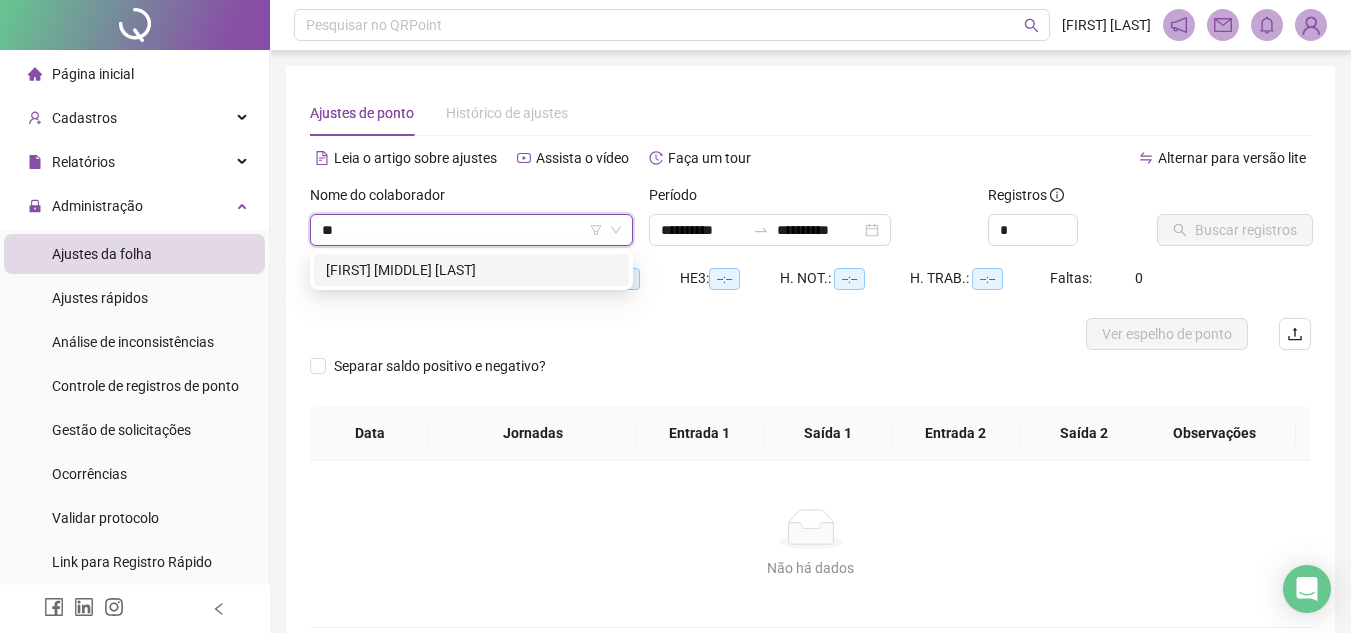 type on "***" 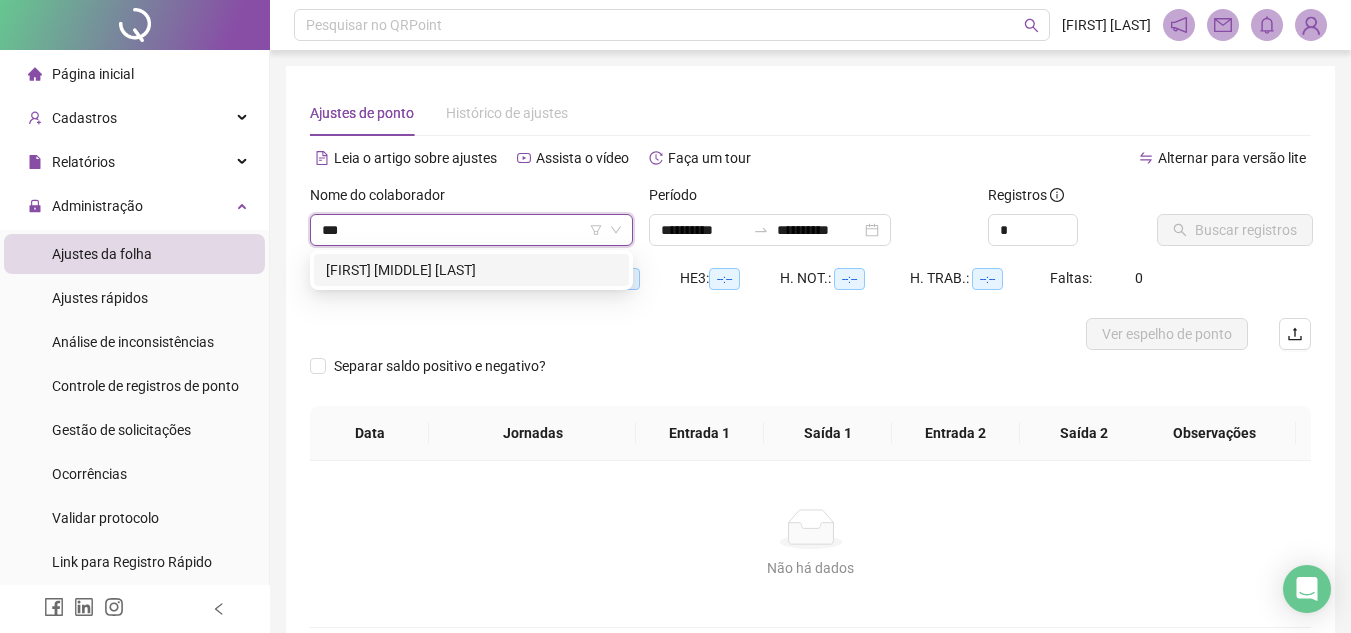 click on "[FIRST] [MIDDLE] [LAST]" at bounding box center [471, 270] 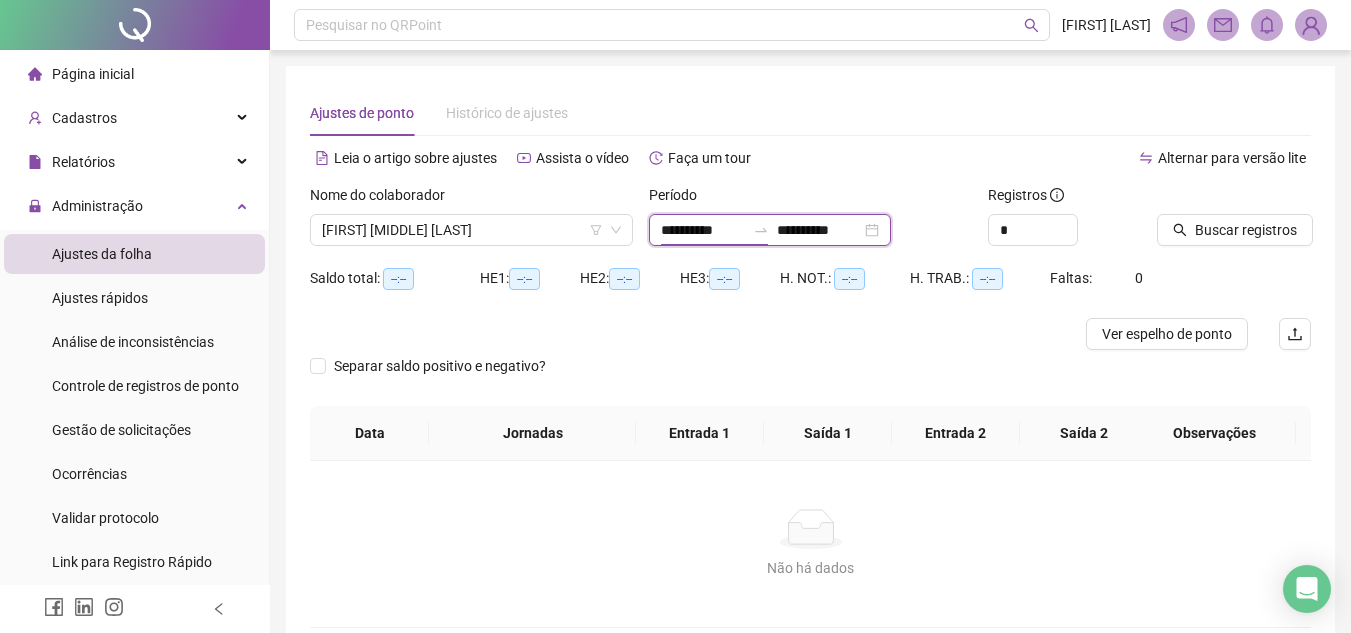 click on "**********" at bounding box center (703, 230) 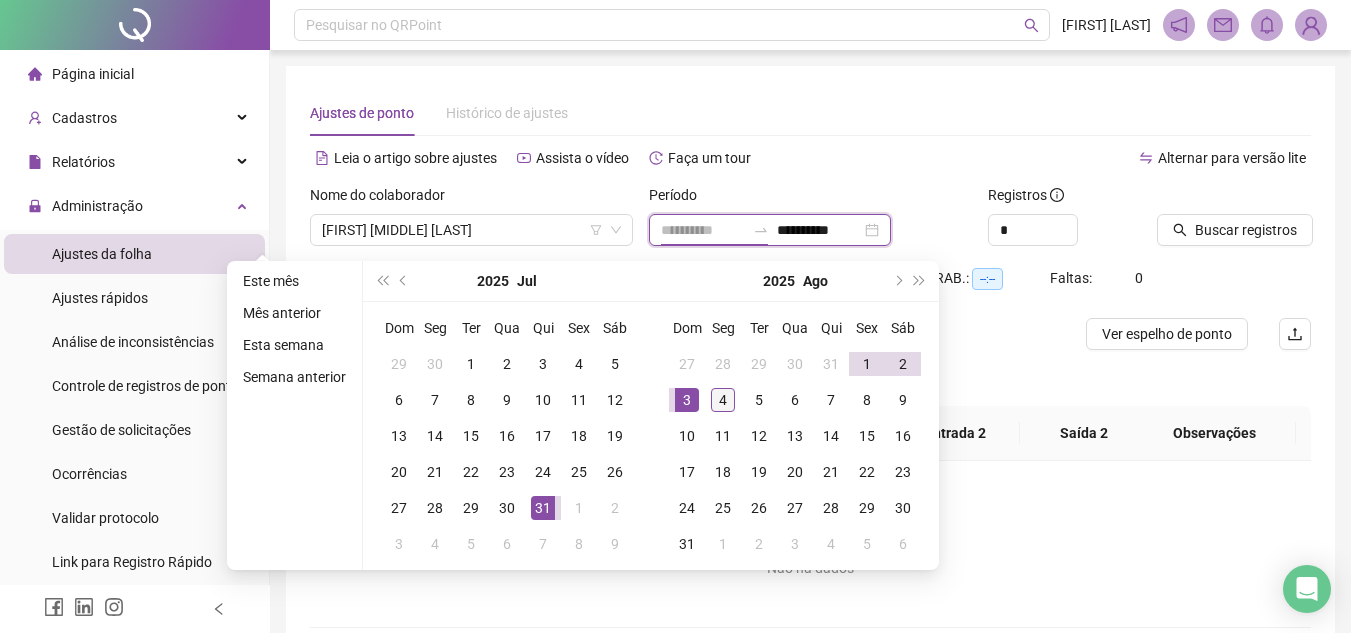 type on "**********" 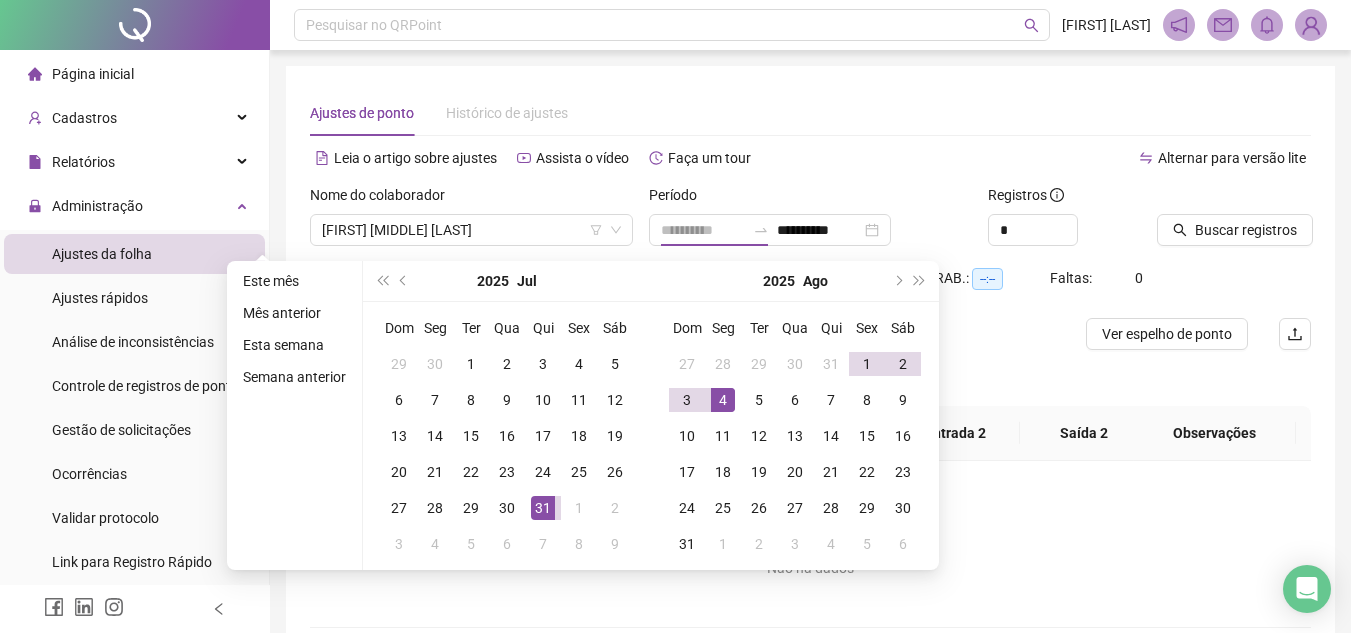 click on "4" at bounding box center [723, 400] 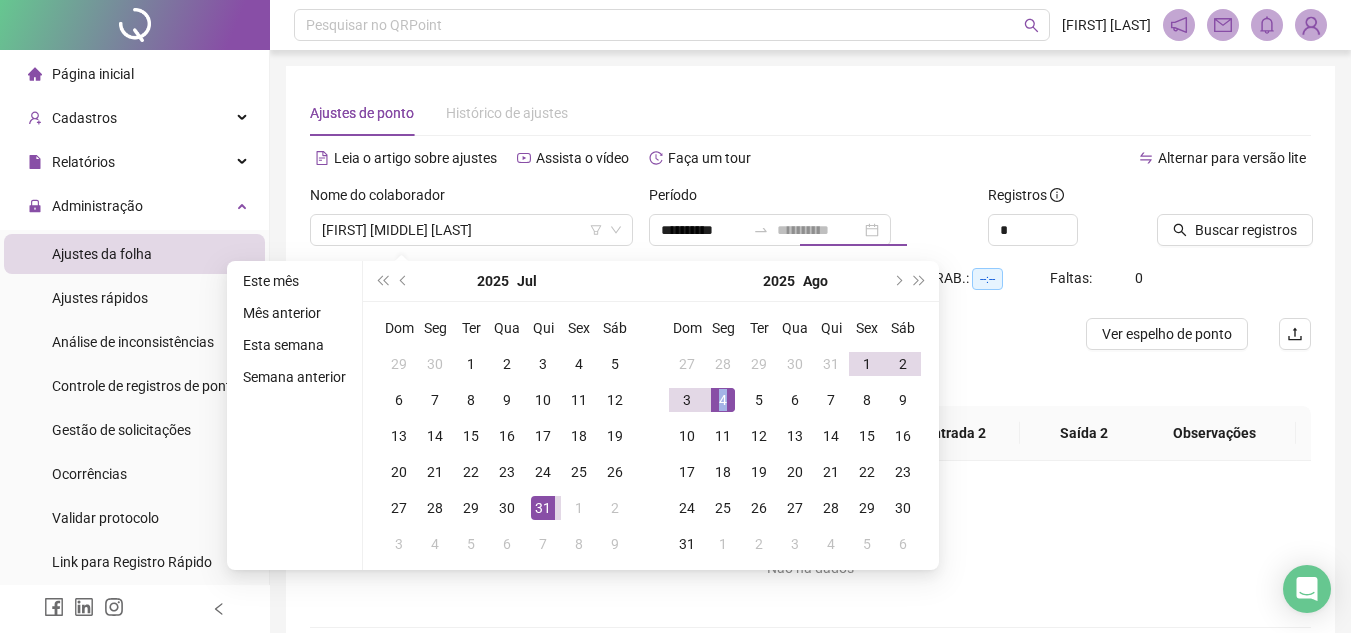 drag, startPoint x: 716, startPoint y: 395, endPoint x: 753, endPoint y: 378, distance: 40.718548 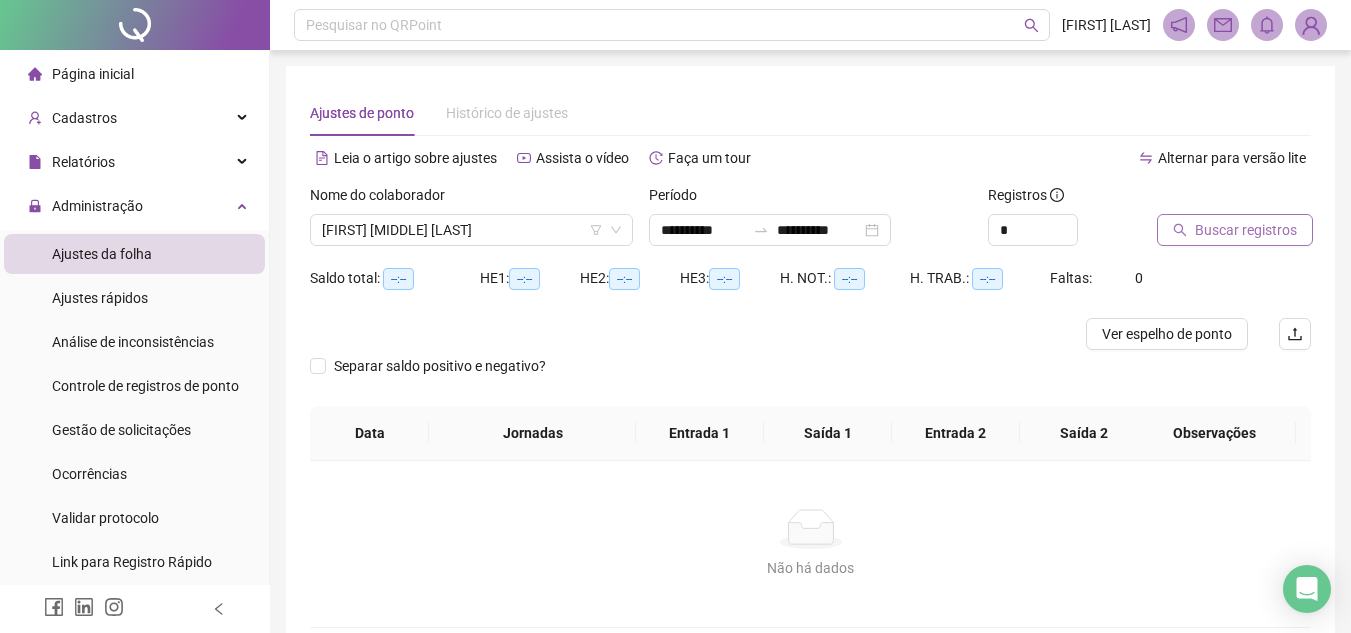 click on "Buscar registros" at bounding box center [1246, 230] 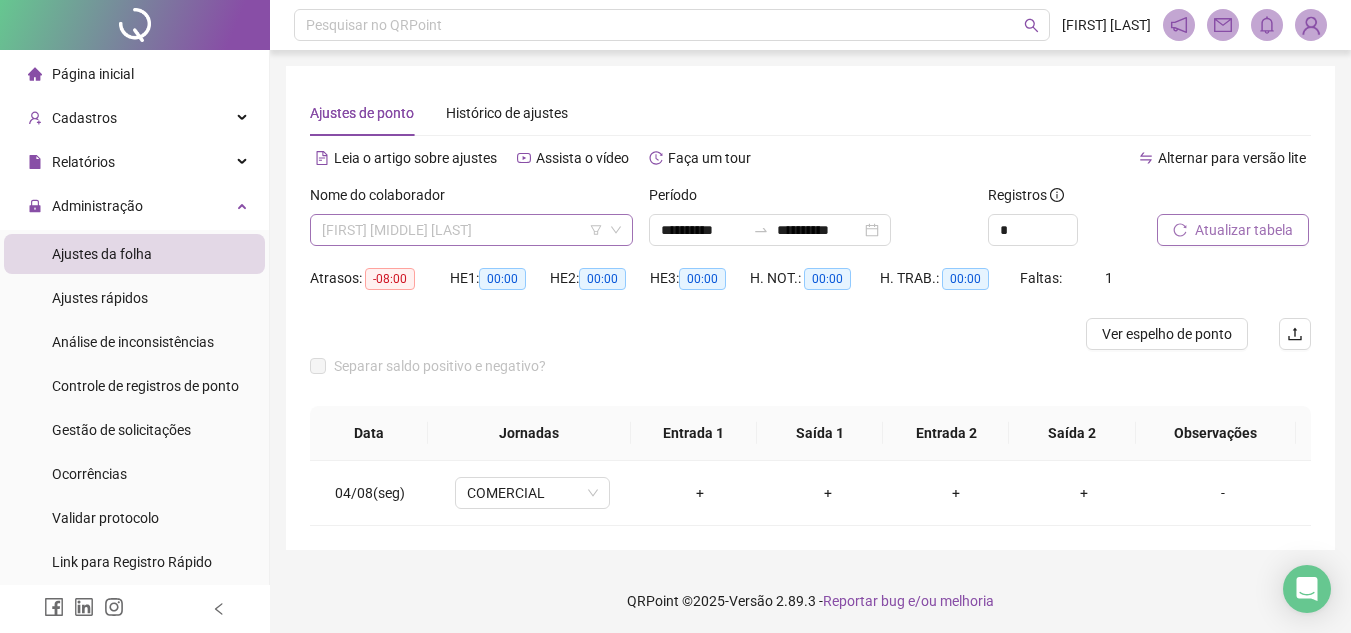 click on "[FIRST] [MIDDLE] [LAST]" at bounding box center [471, 230] 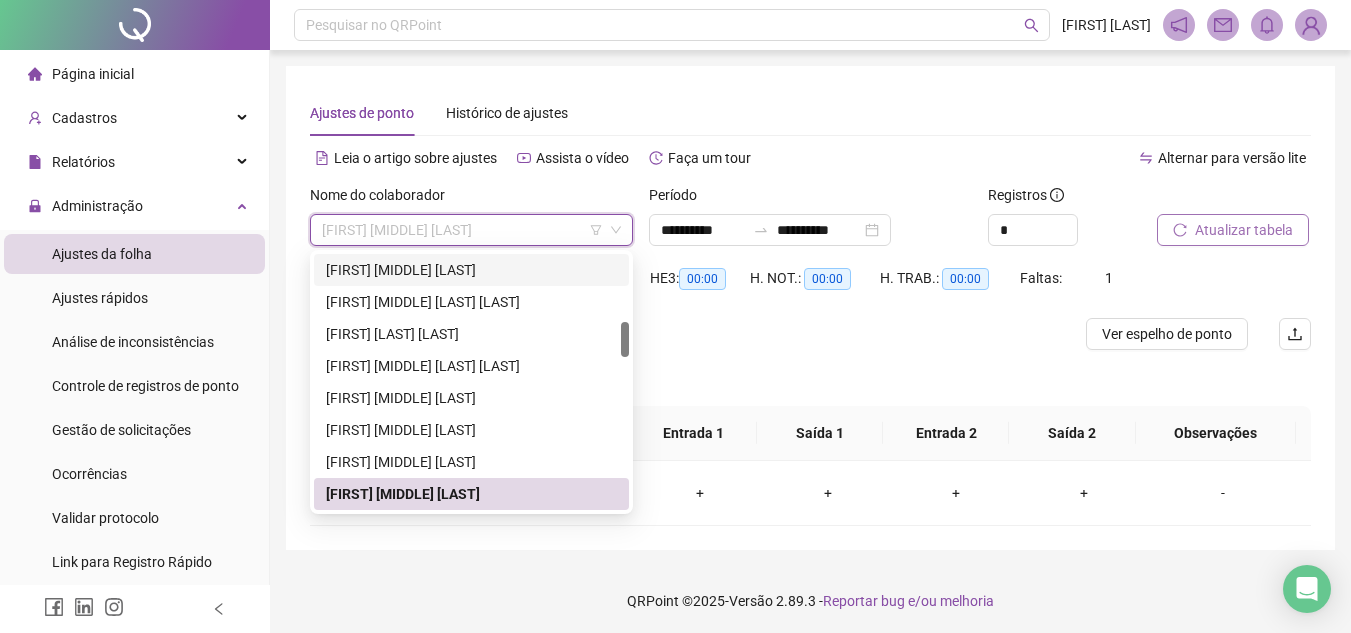 scroll, scrollTop: 0, scrollLeft: 0, axis: both 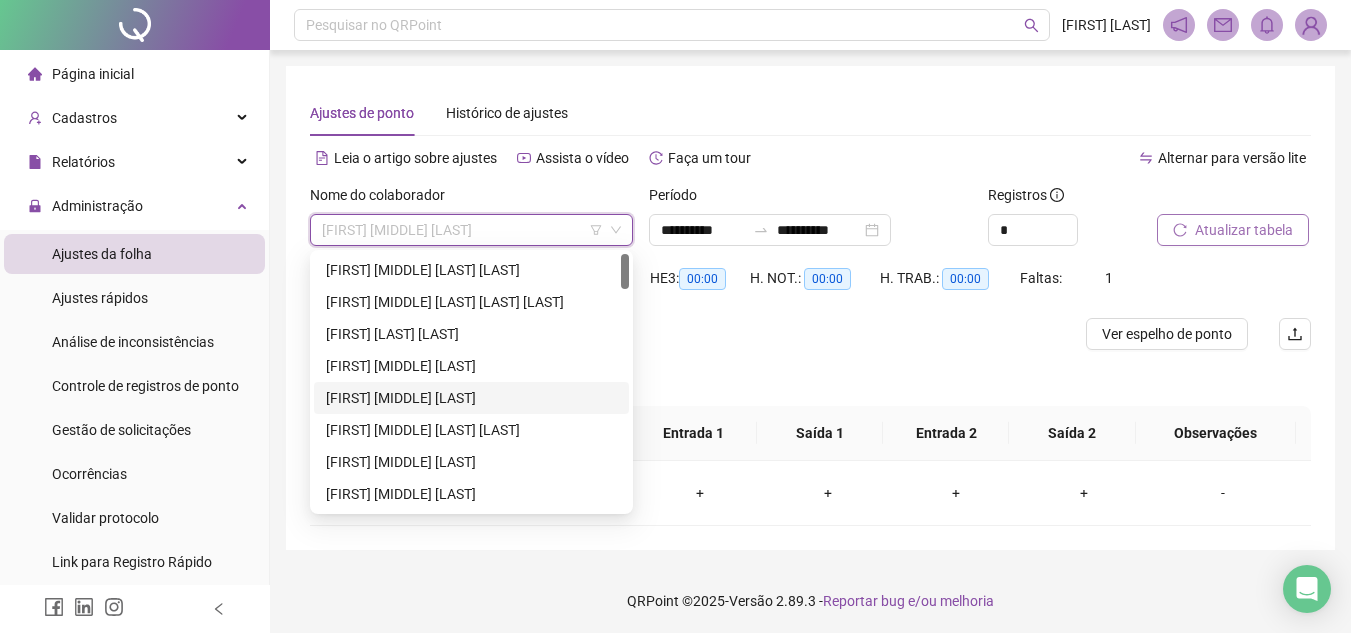 click on "[FIRST] [MIDDLE] [LAST]" at bounding box center (471, 398) 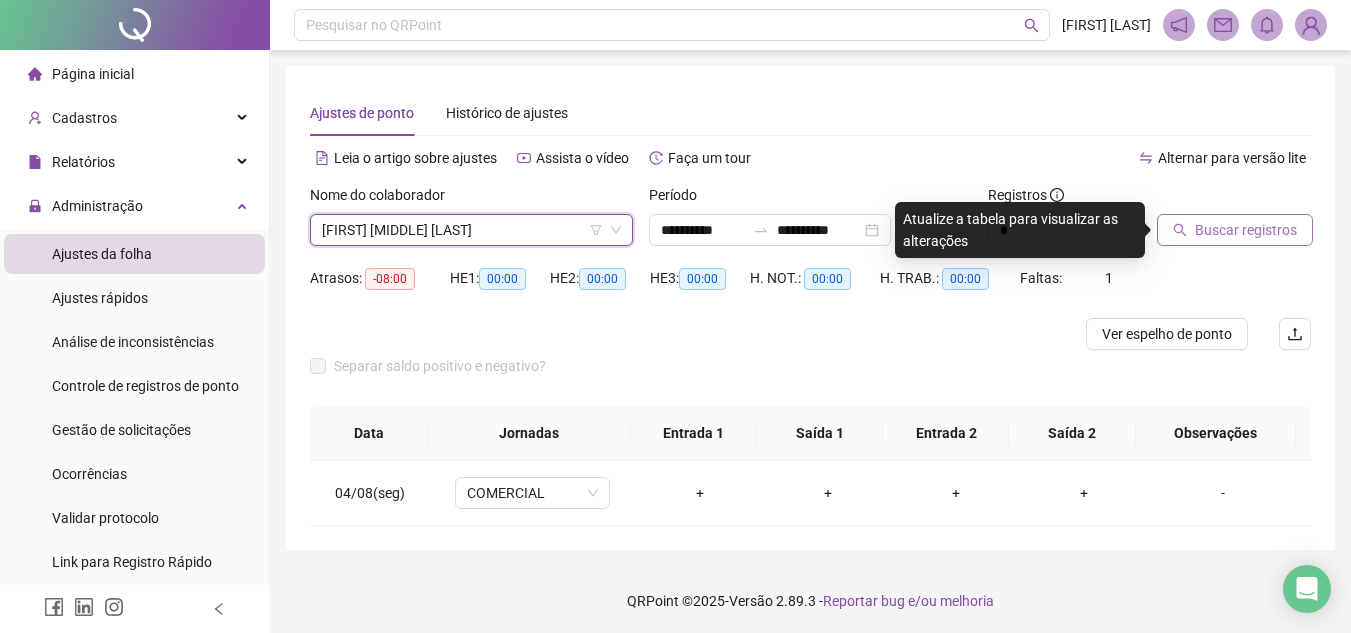 click on "Buscar registros" at bounding box center (1246, 230) 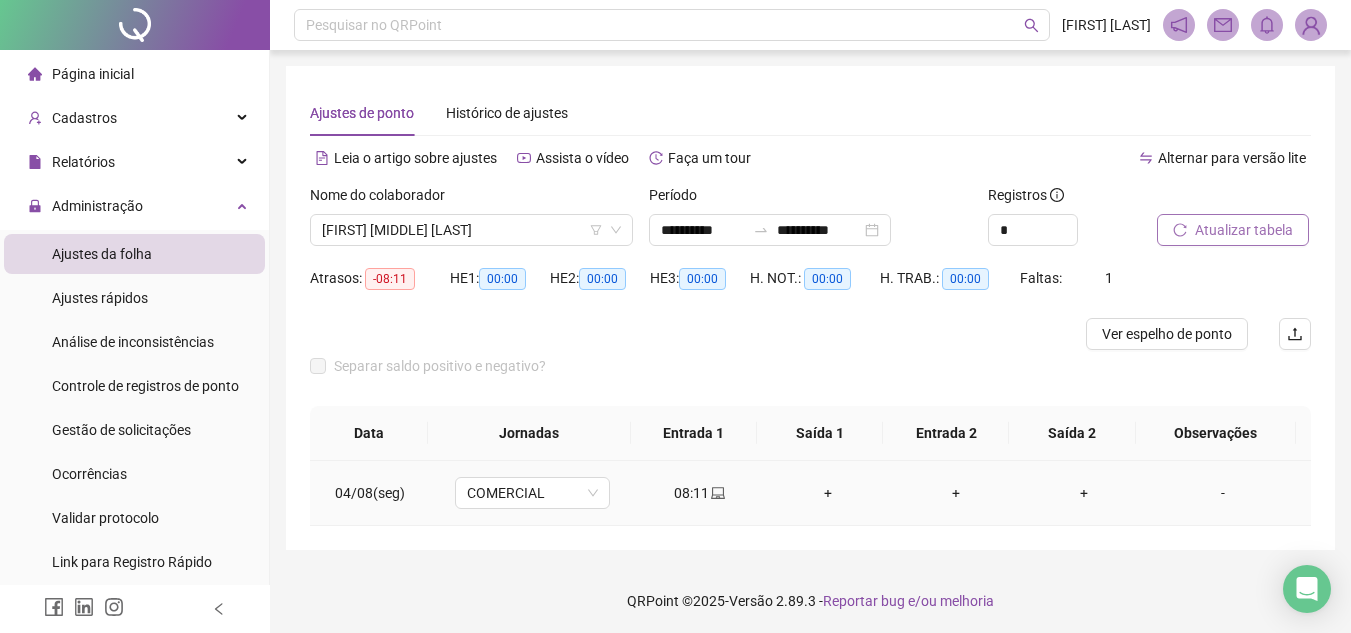 click 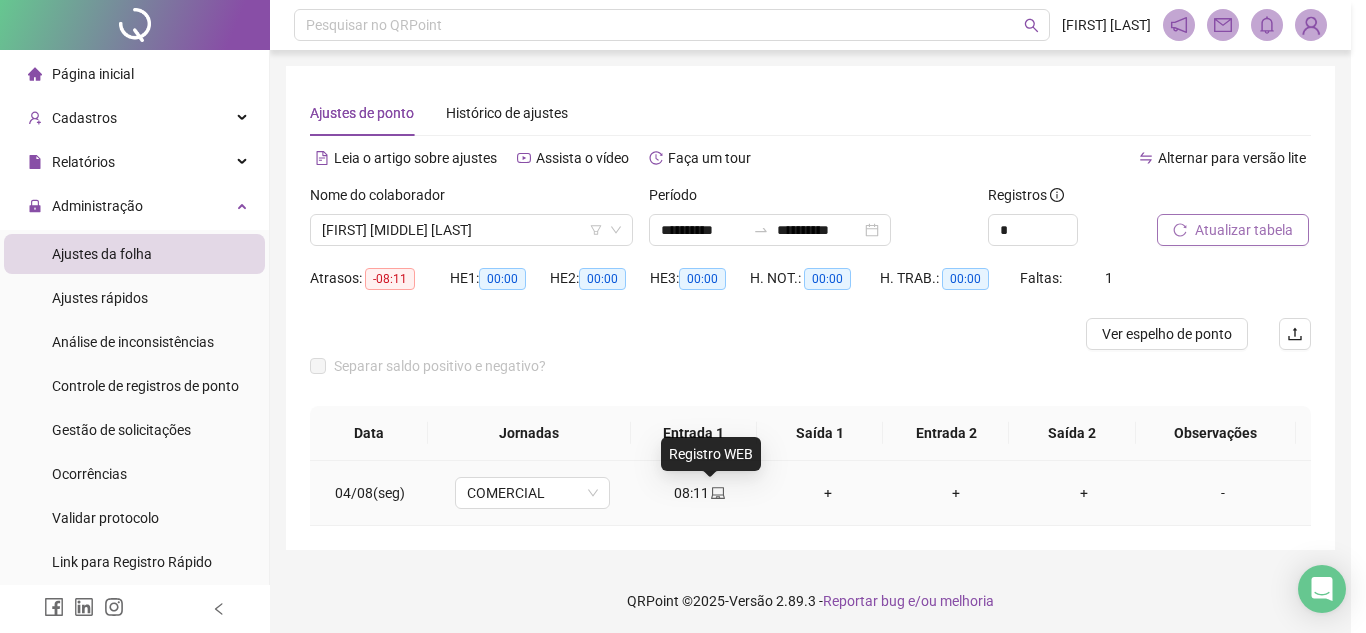 type on "**********" 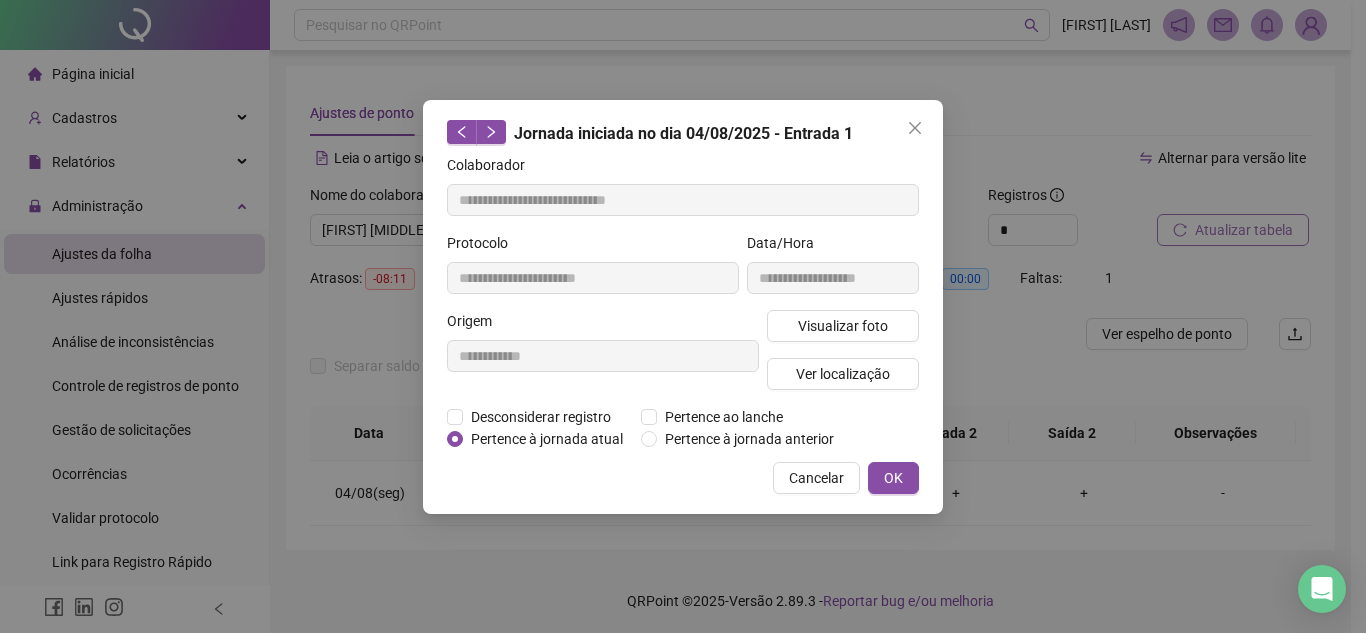click on "**********" at bounding box center [683, 316] 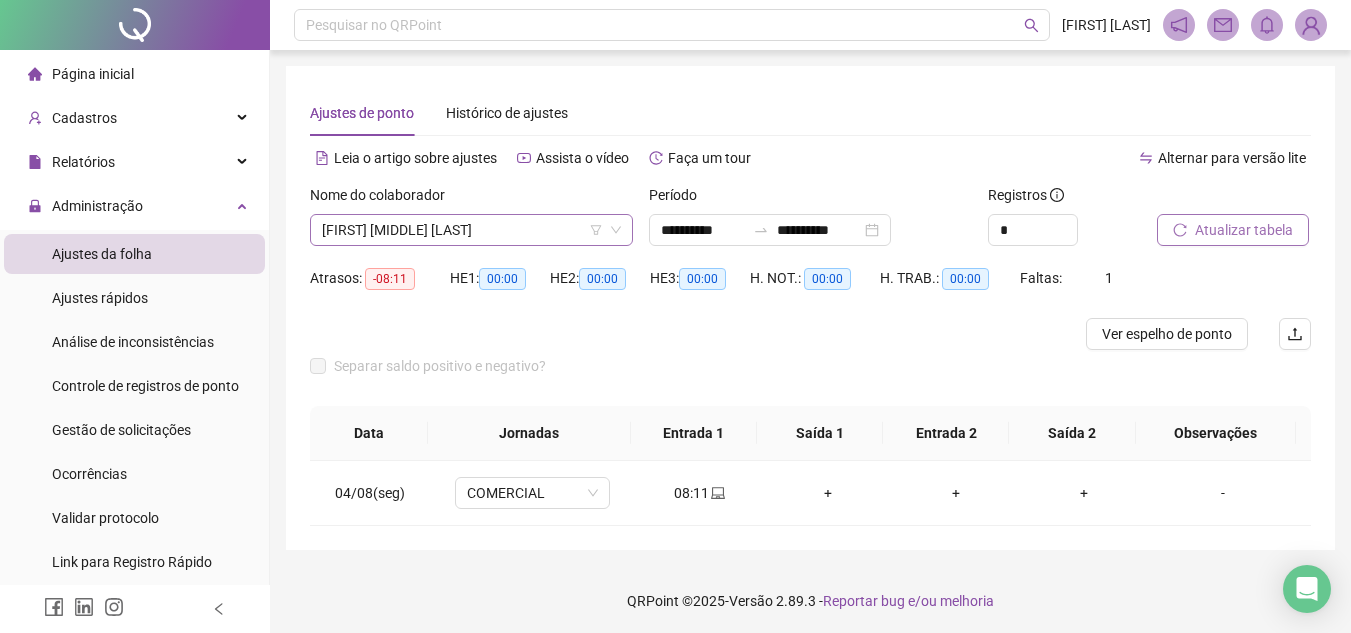 click on "[FIRST] [MIDDLE] [LAST]" at bounding box center [471, 230] 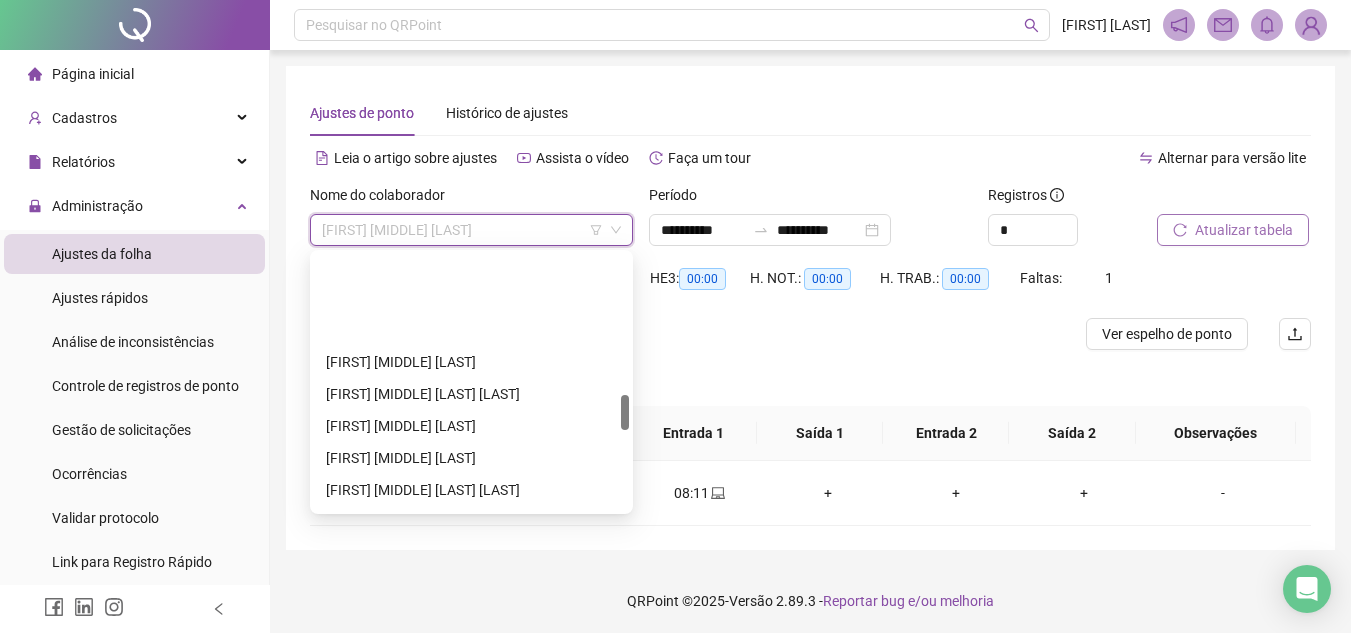 scroll, scrollTop: 1300, scrollLeft: 0, axis: vertical 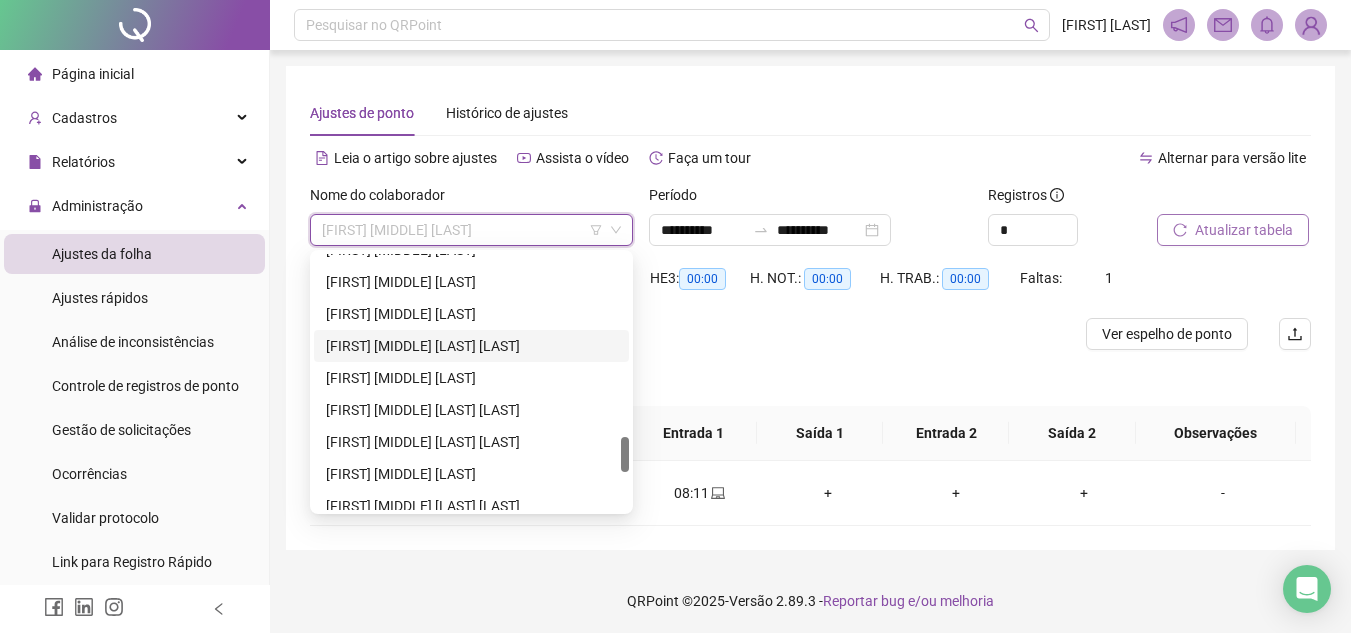 click on "[FIRST] [MIDDLE] [LAST] [LAST]" at bounding box center [471, 346] 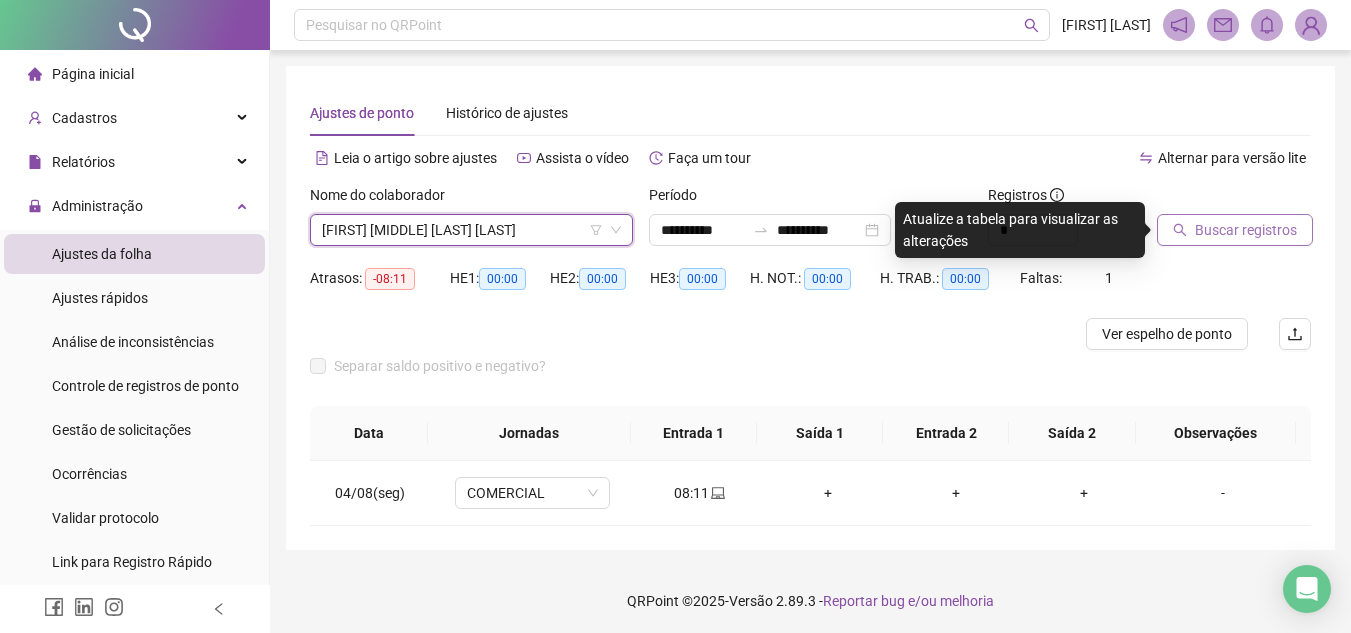 click on "Buscar registros" at bounding box center [1235, 230] 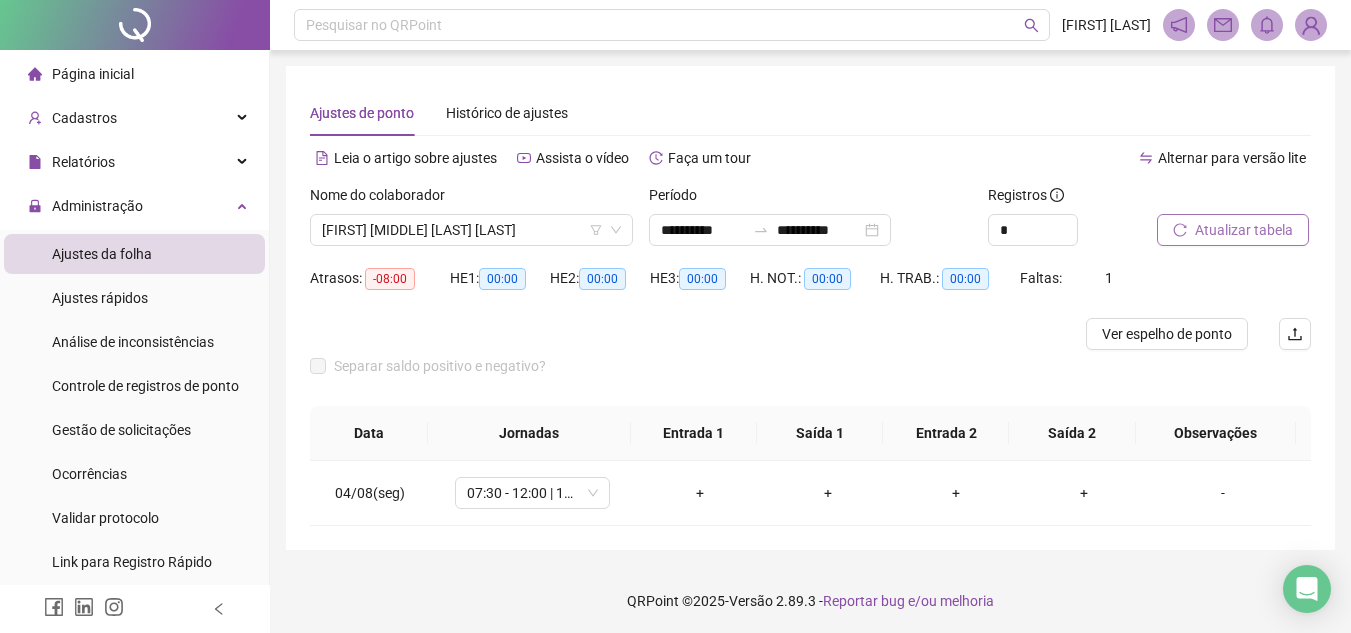 click on "Atualizar tabela" at bounding box center [1244, 230] 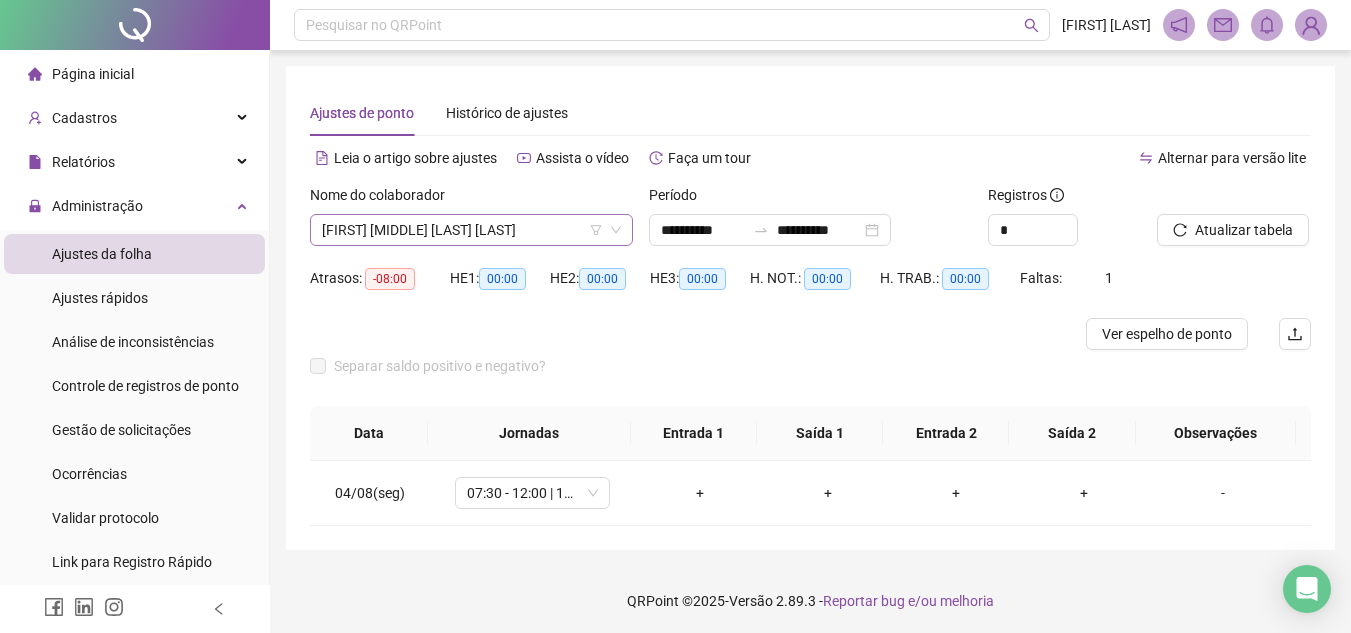 click on "[FIRST] [MIDDLE] [LAST] [LAST]" at bounding box center (471, 230) 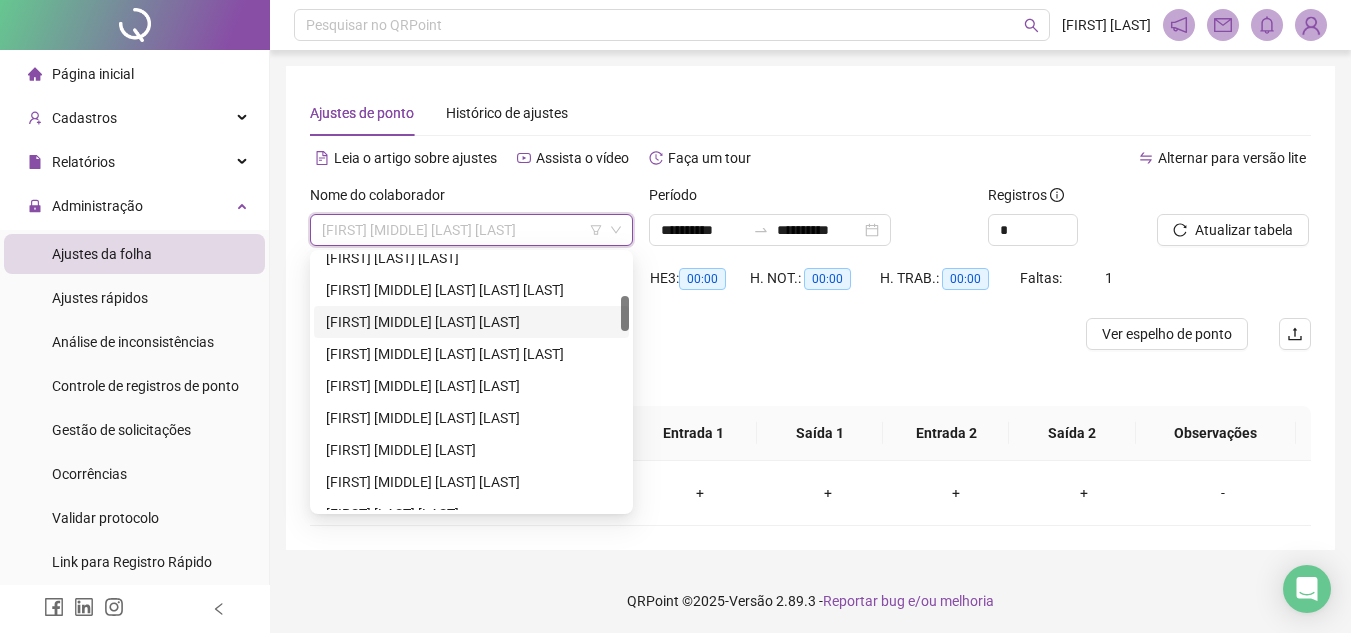 scroll, scrollTop: 0, scrollLeft: 0, axis: both 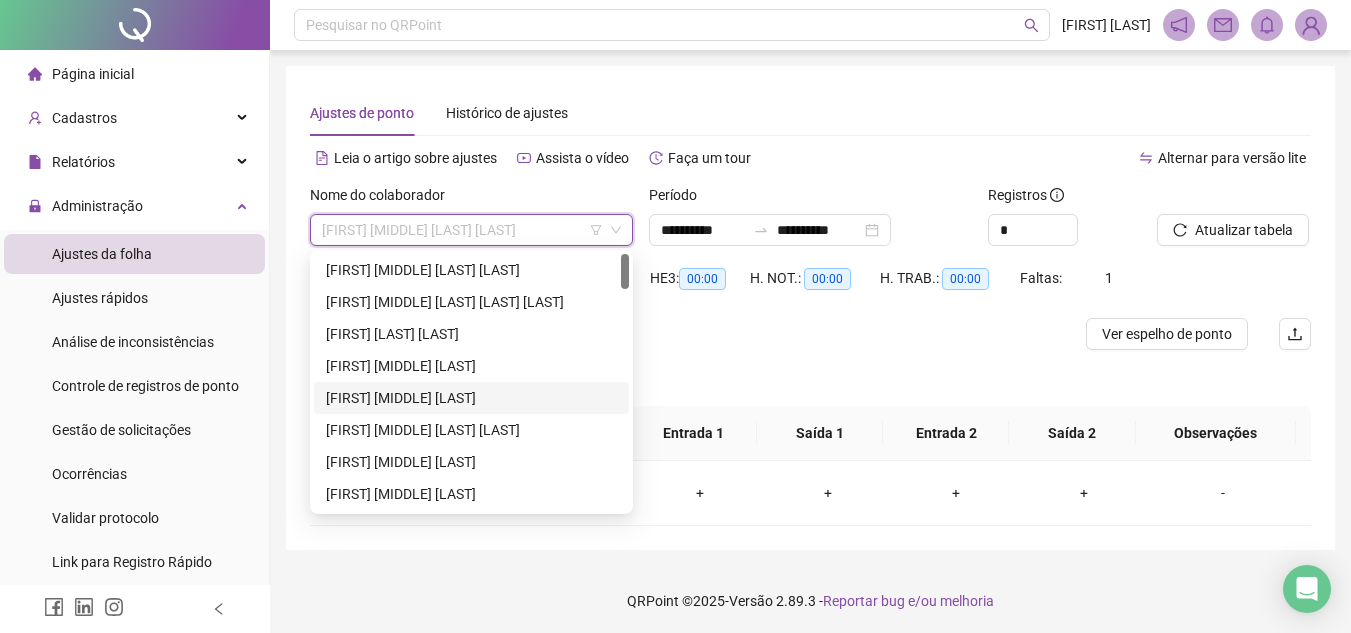 click on "[FIRST] [MIDDLE] [LAST]" at bounding box center (471, 398) 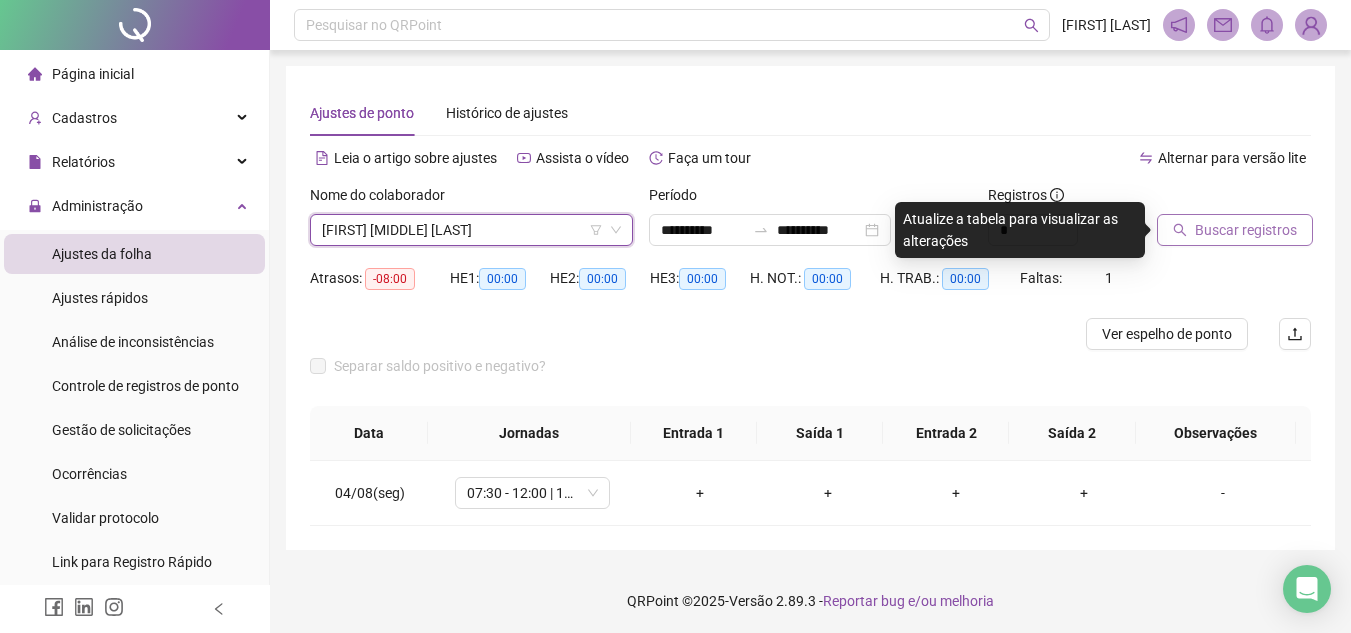 click on "Buscar registros" at bounding box center (1246, 230) 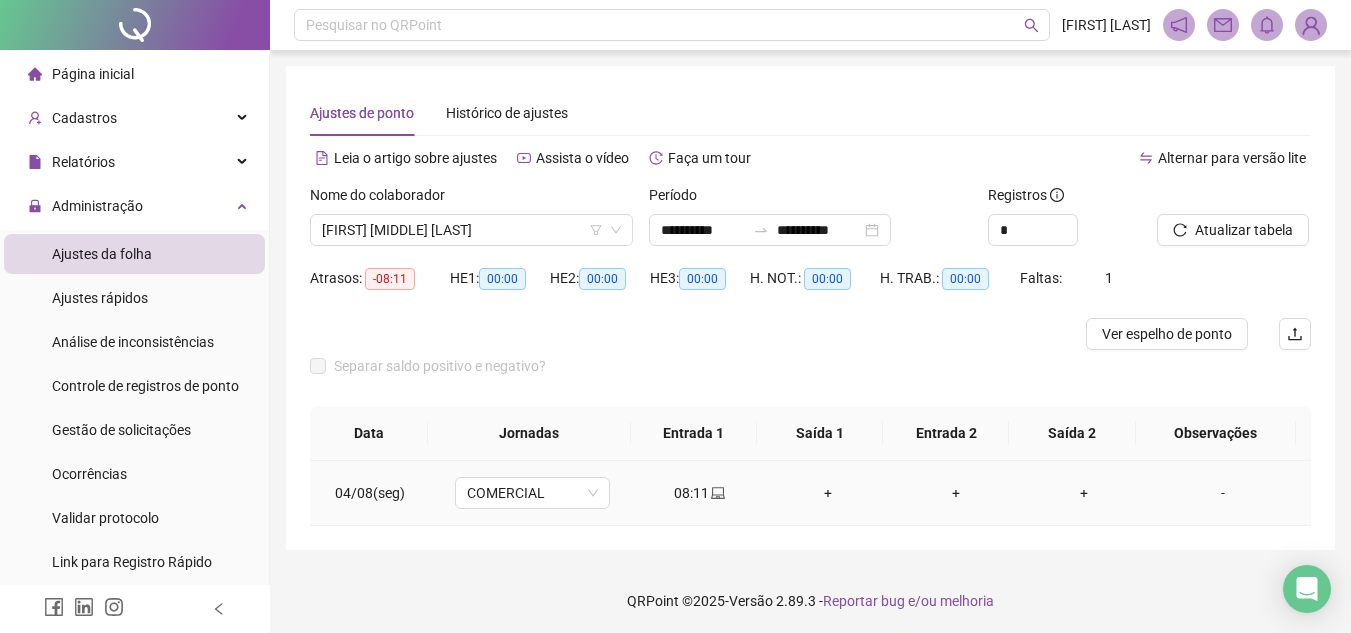 click on "08:11" at bounding box center [700, 493] 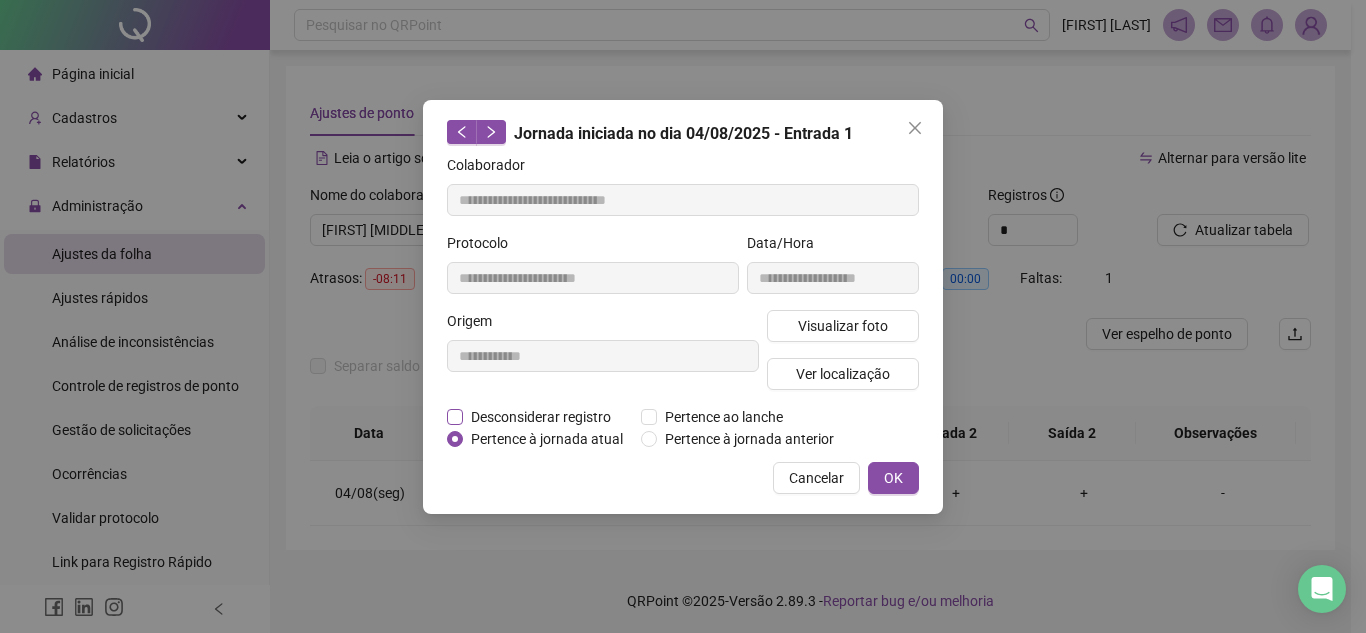 click on "Desconsiderar registro" at bounding box center (541, 417) 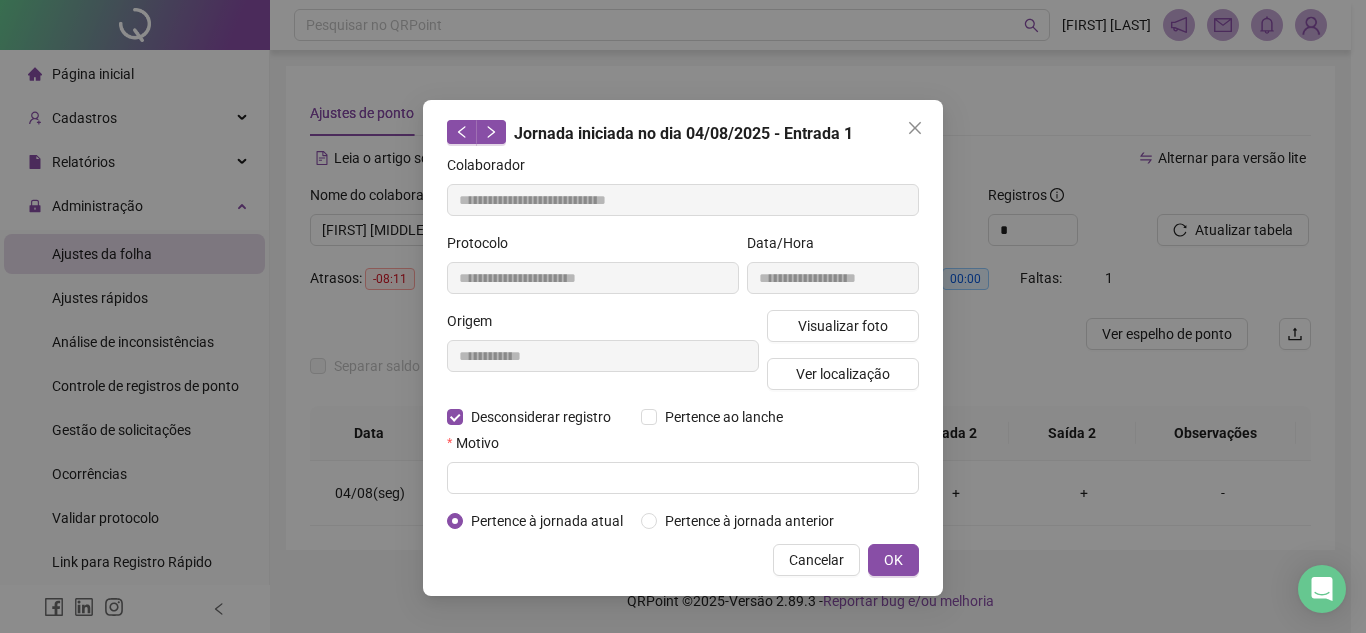click on "Motivo" at bounding box center (683, 447) 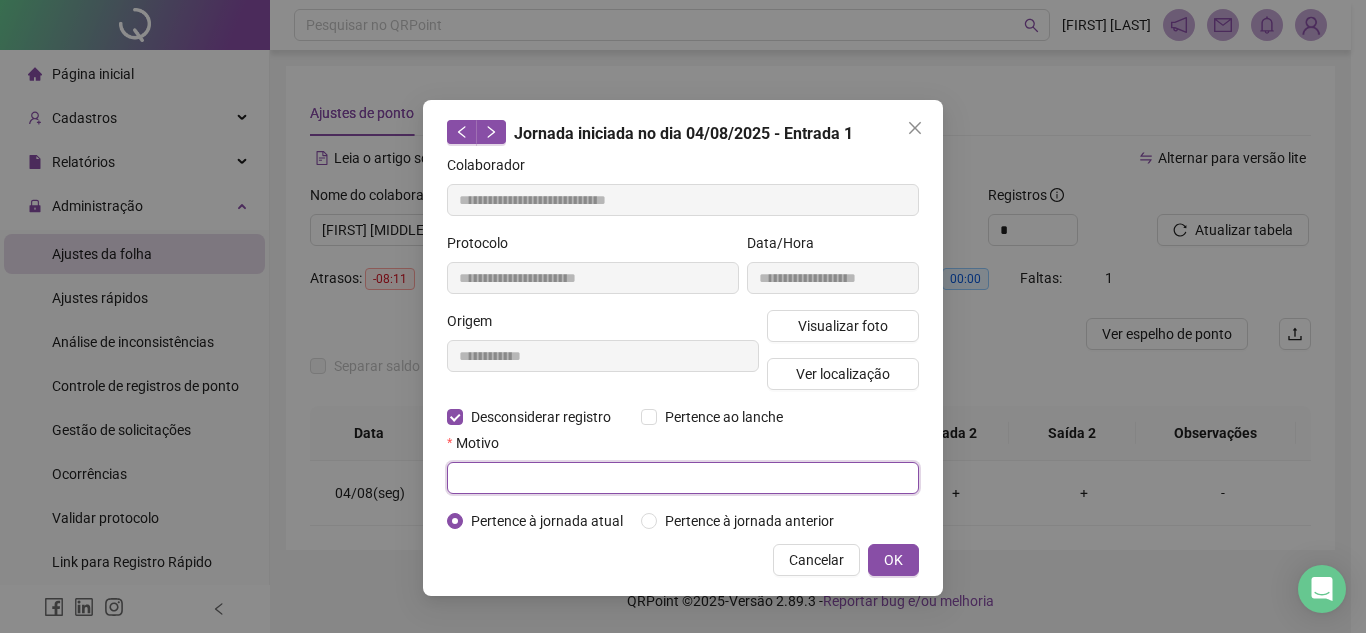 click at bounding box center [683, 478] 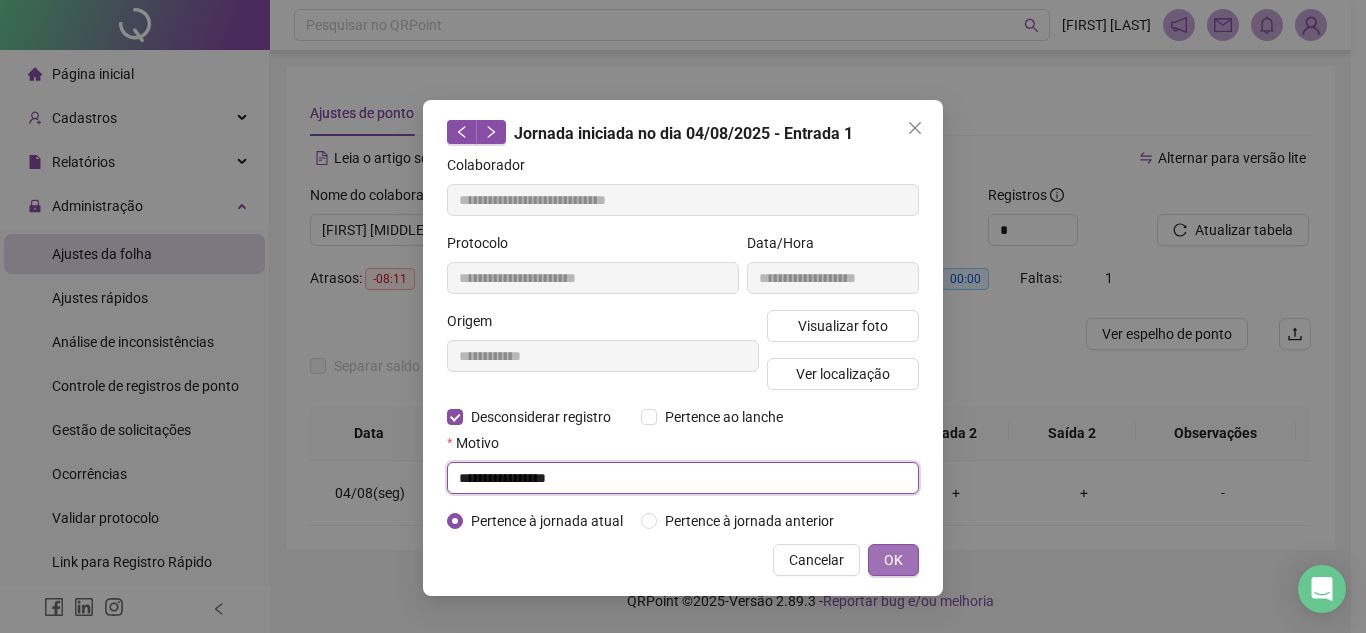 type on "**********" 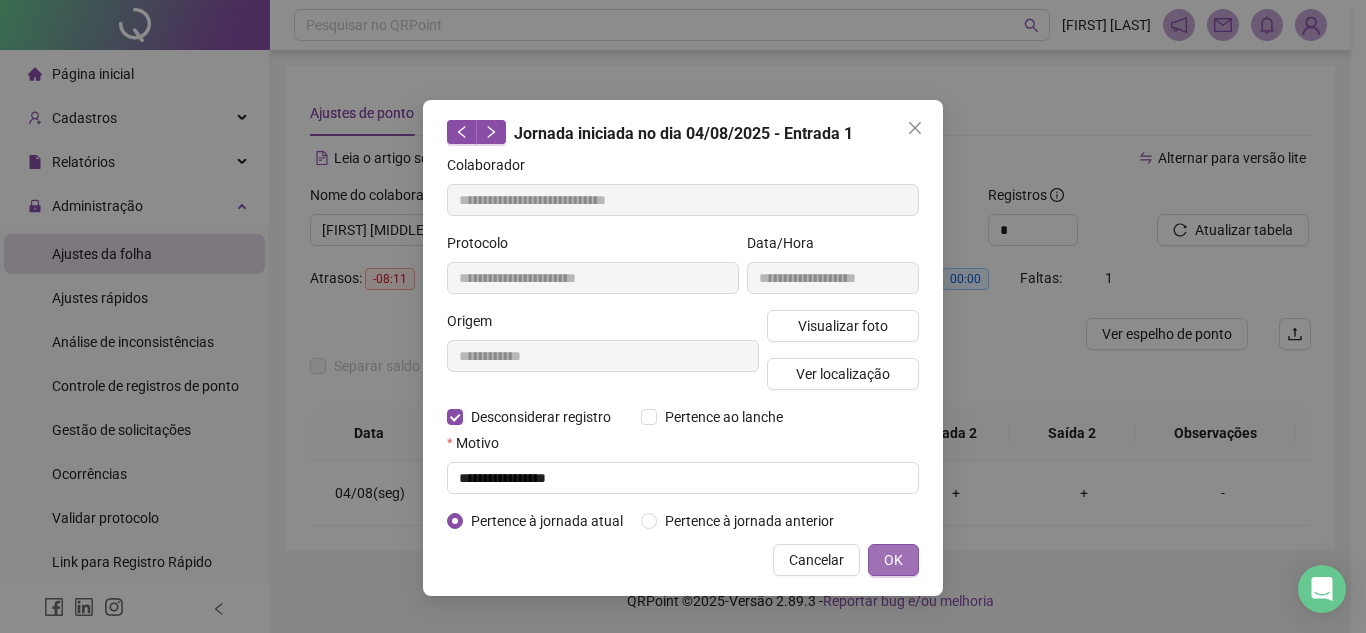 drag, startPoint x: 891, startPoint y: 554, endPoint x: 881, endPoint y: 555, distance: 10.049875 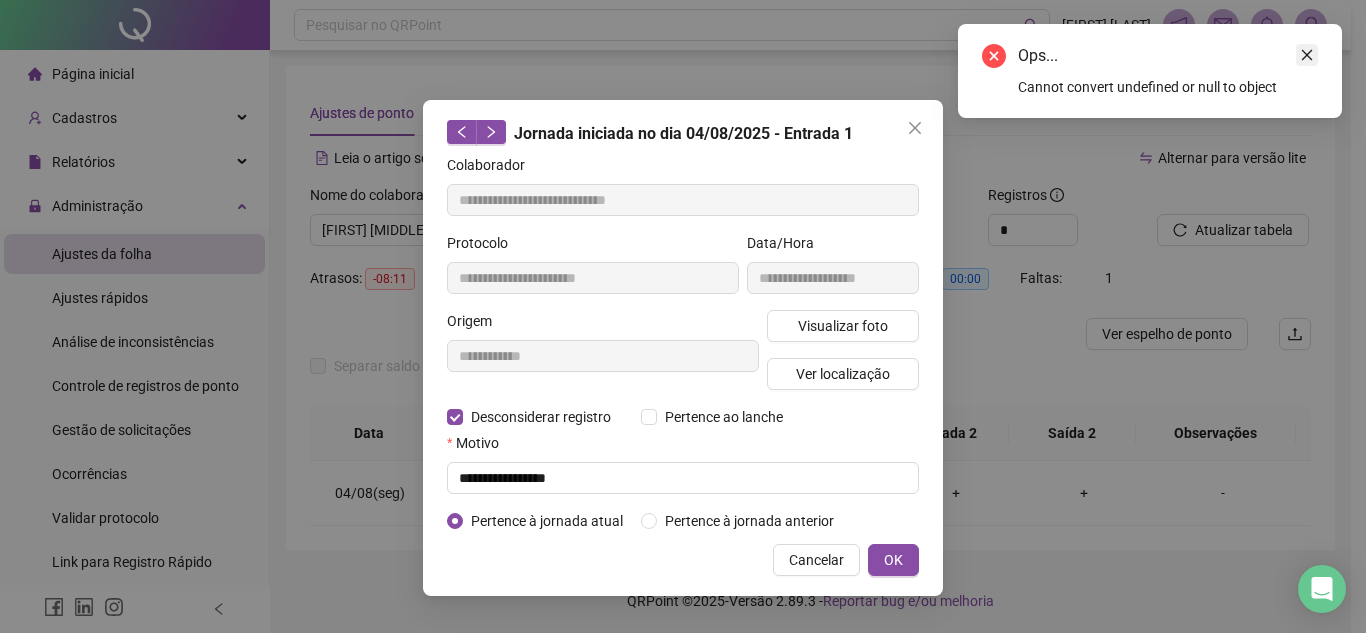 click 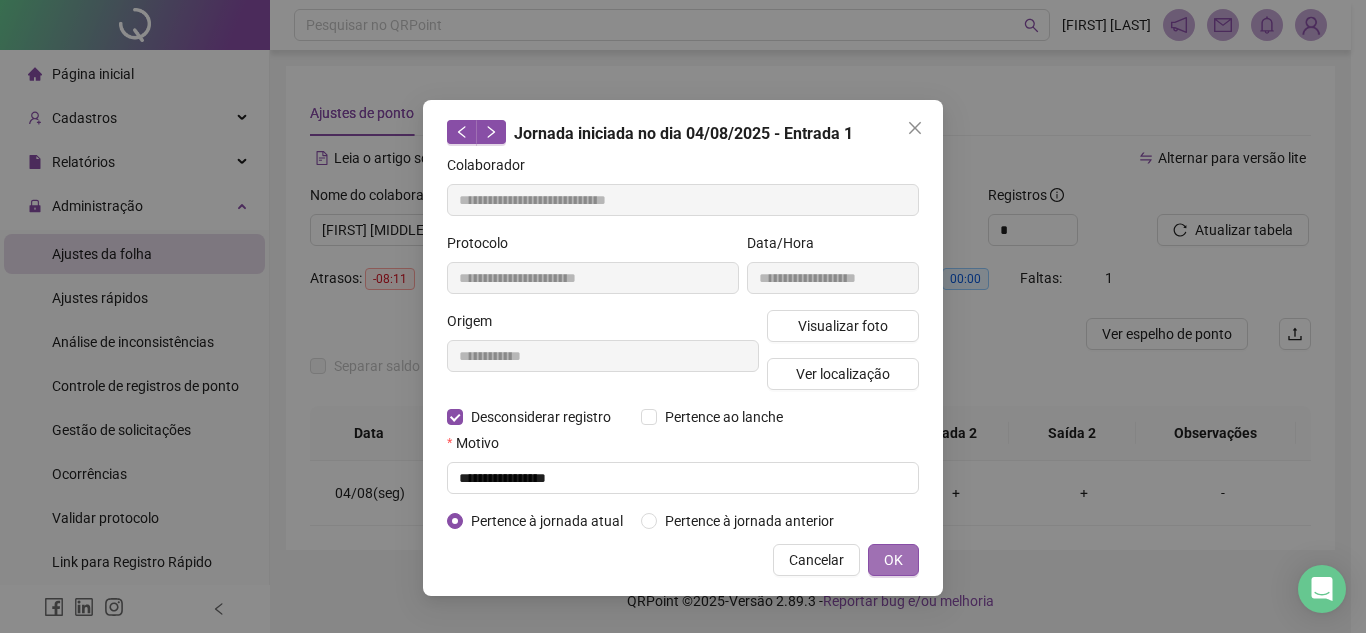 click on "OK" at bounding box center [893, 560] 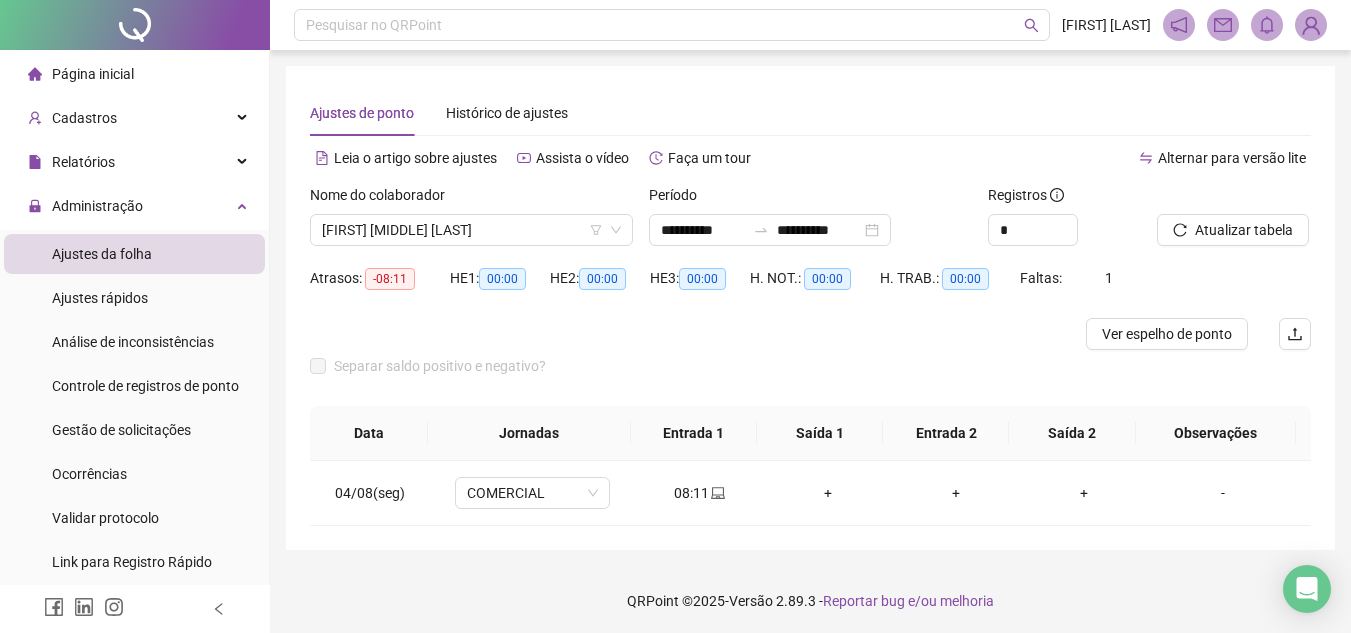 click at bounding box center (1209, 199) 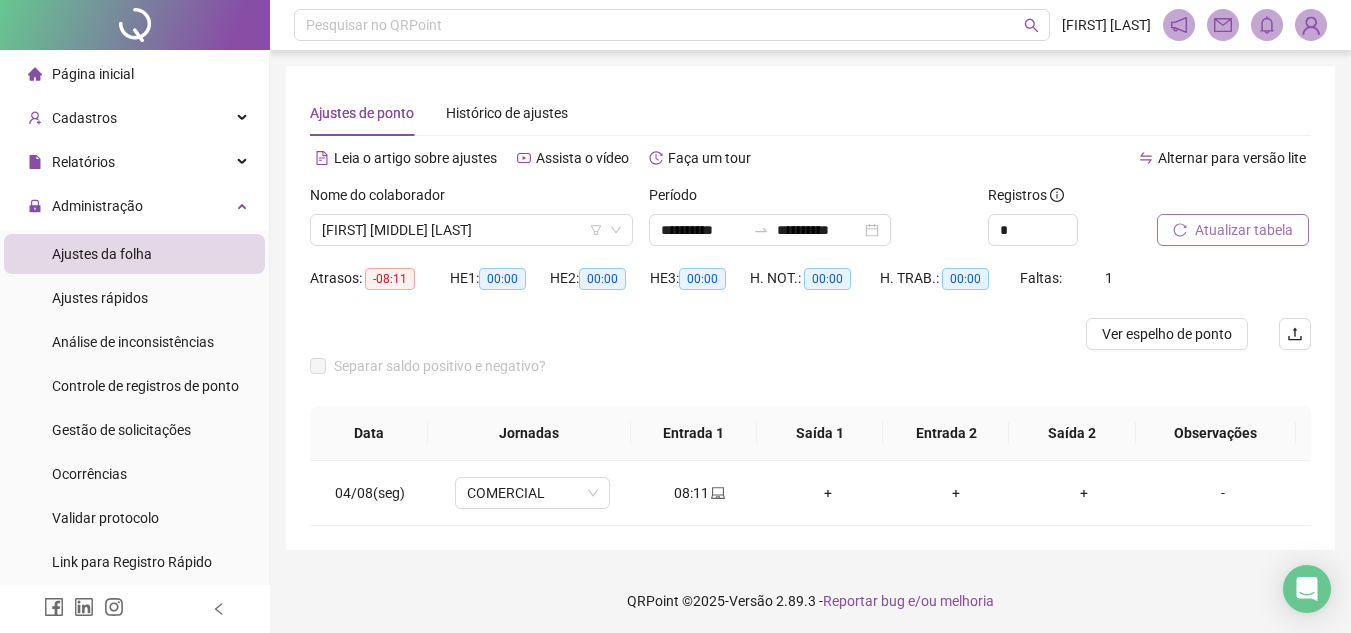 click on "Atualizar tabela" at bounding box center (1244, 230) 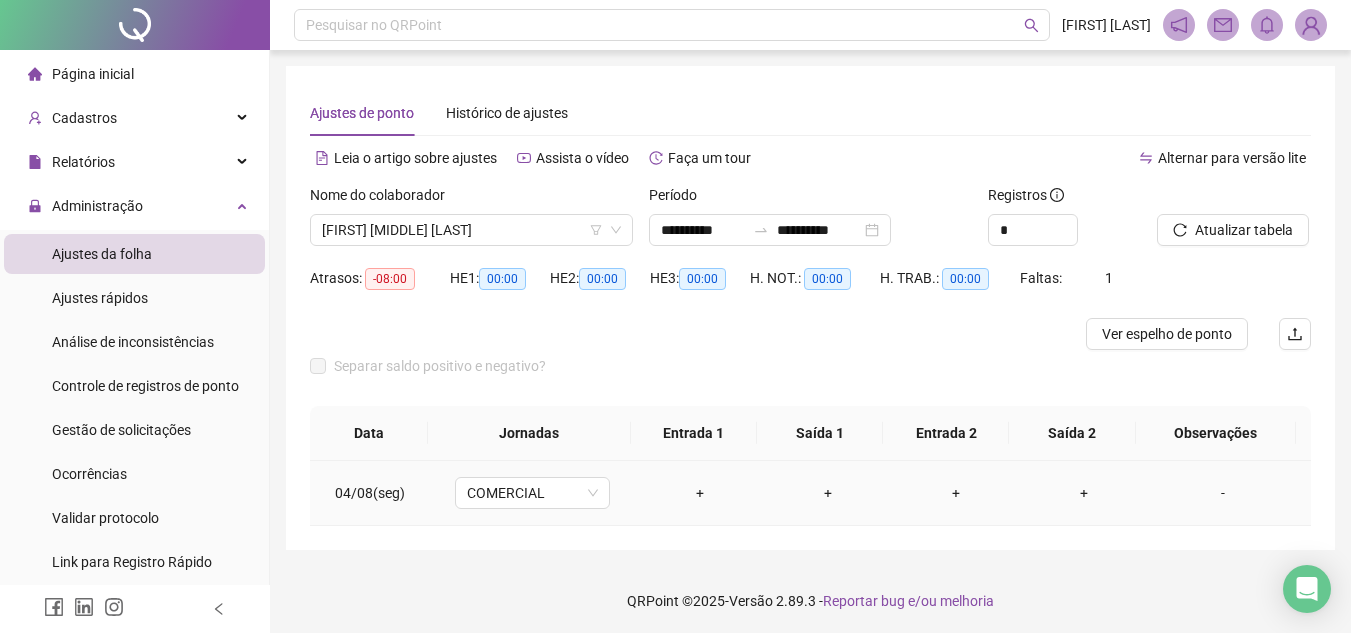 click on "+" at bounding box center [700, 493] 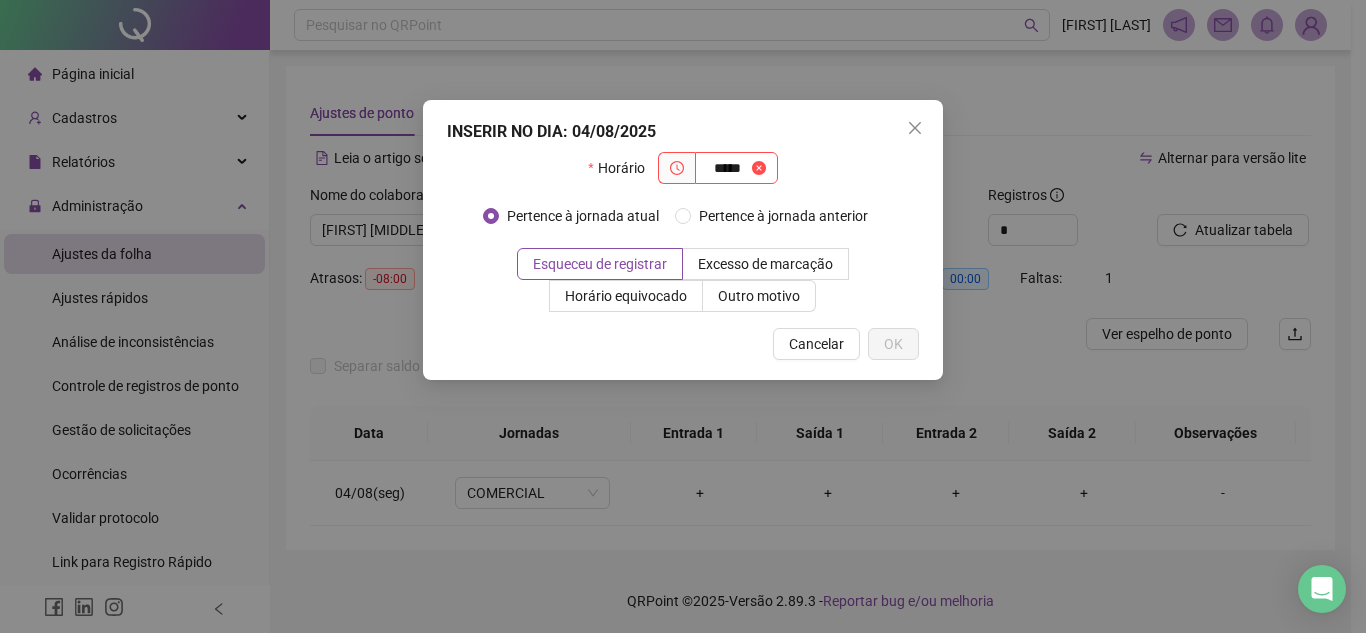 type on "*****" 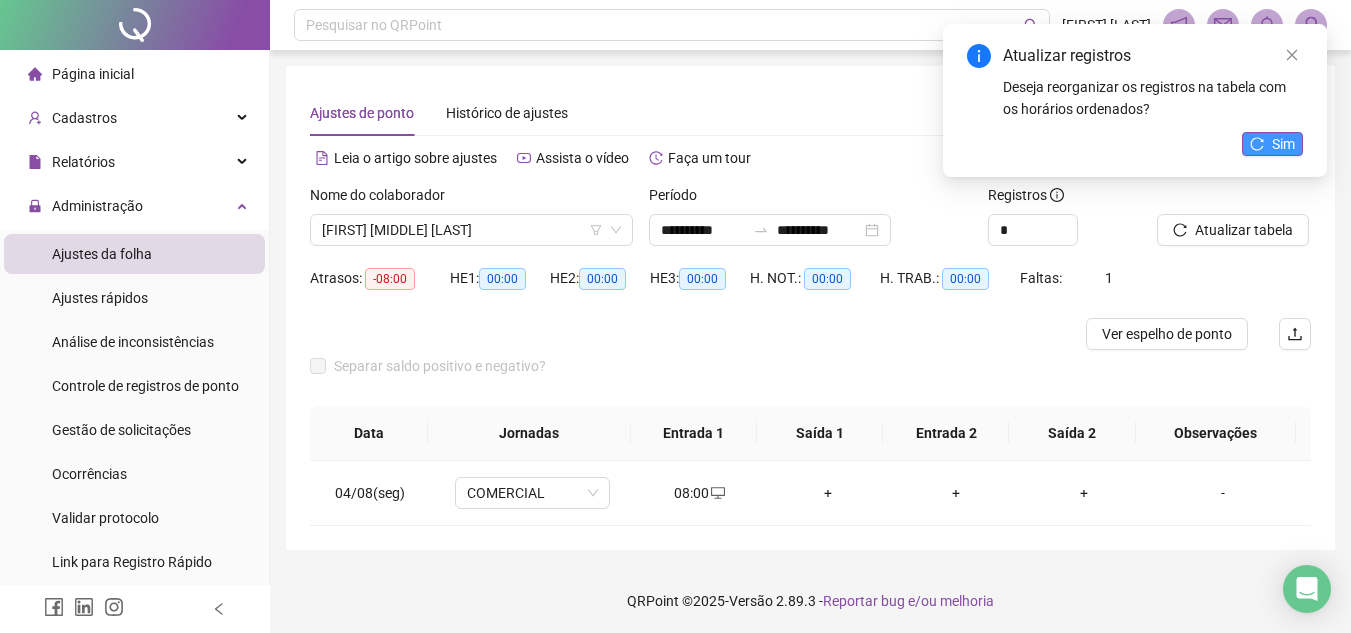 click 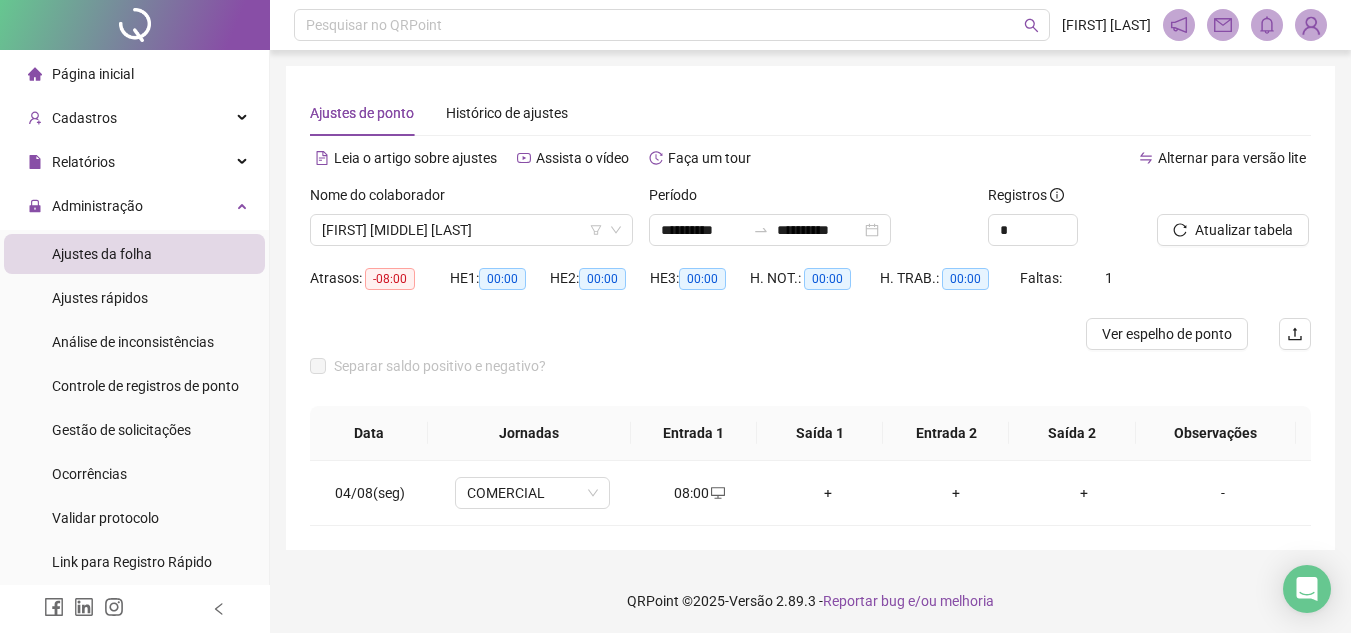 click on "Atualizar tabela" at bounding box center (1244, 230) 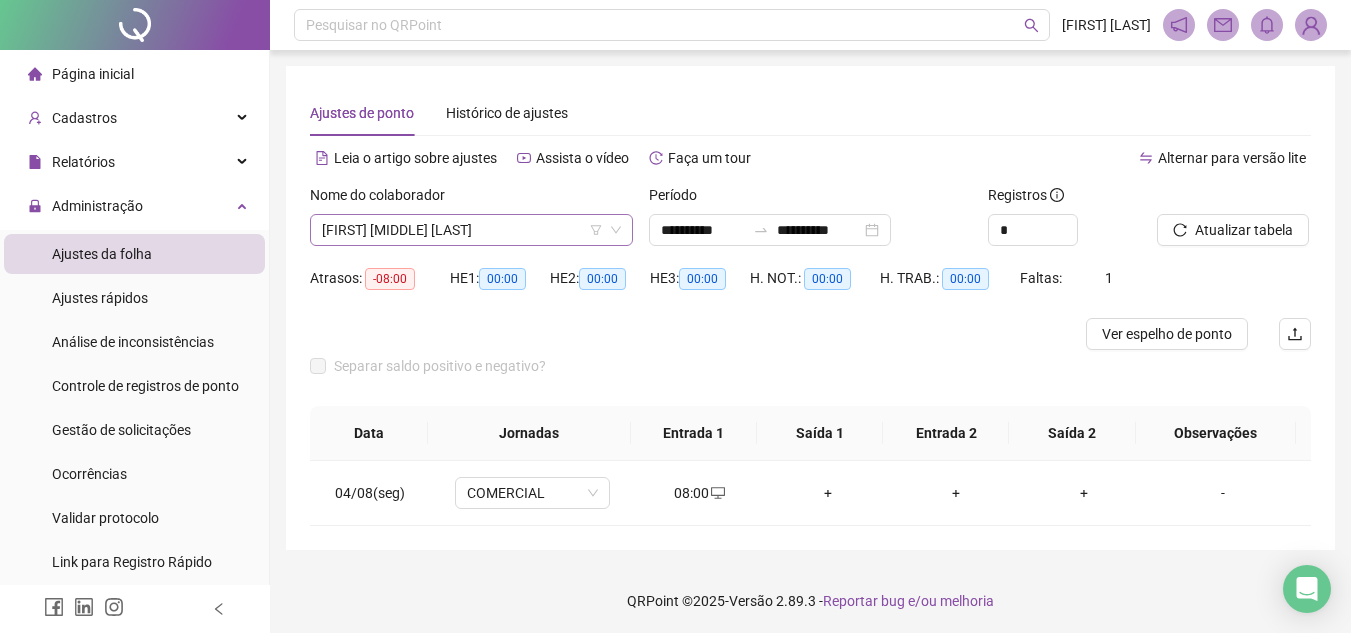 click on "[FIRST] [MIDDLE] [LAST]" at bounding box center [471, 230] 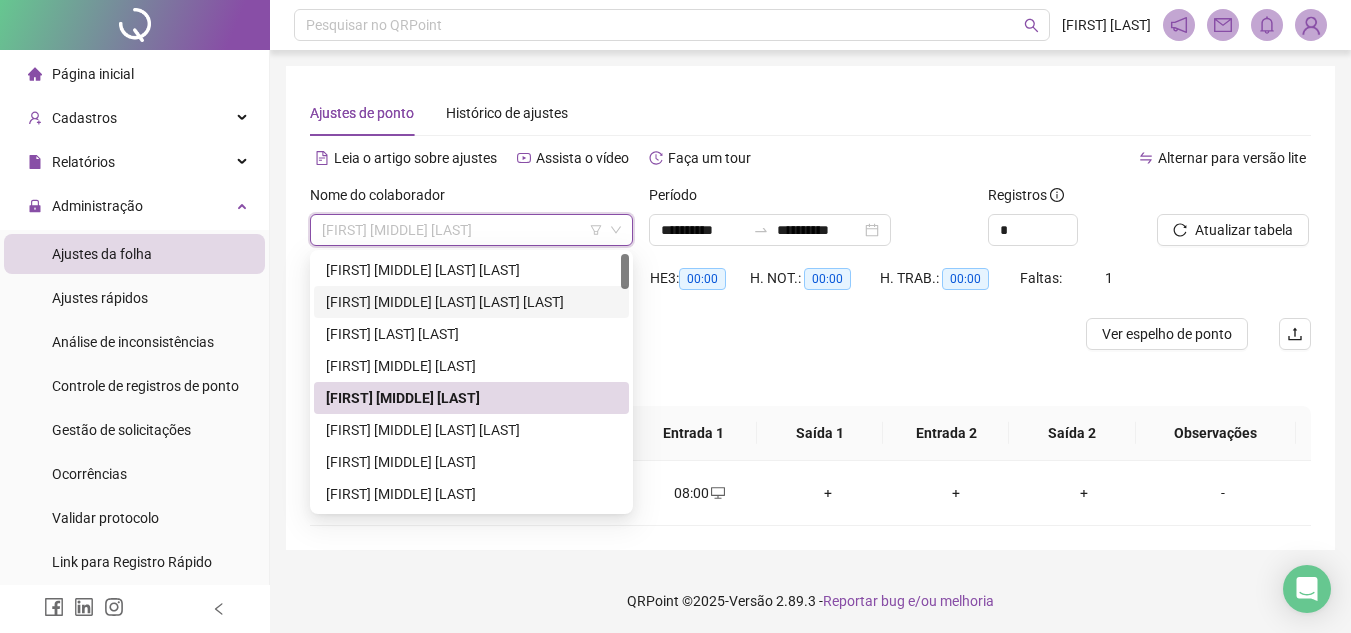 click on "[FIRST] [MIDDLE] [LAST] [LAST] [LAST]" at bounding box center (471, 302) 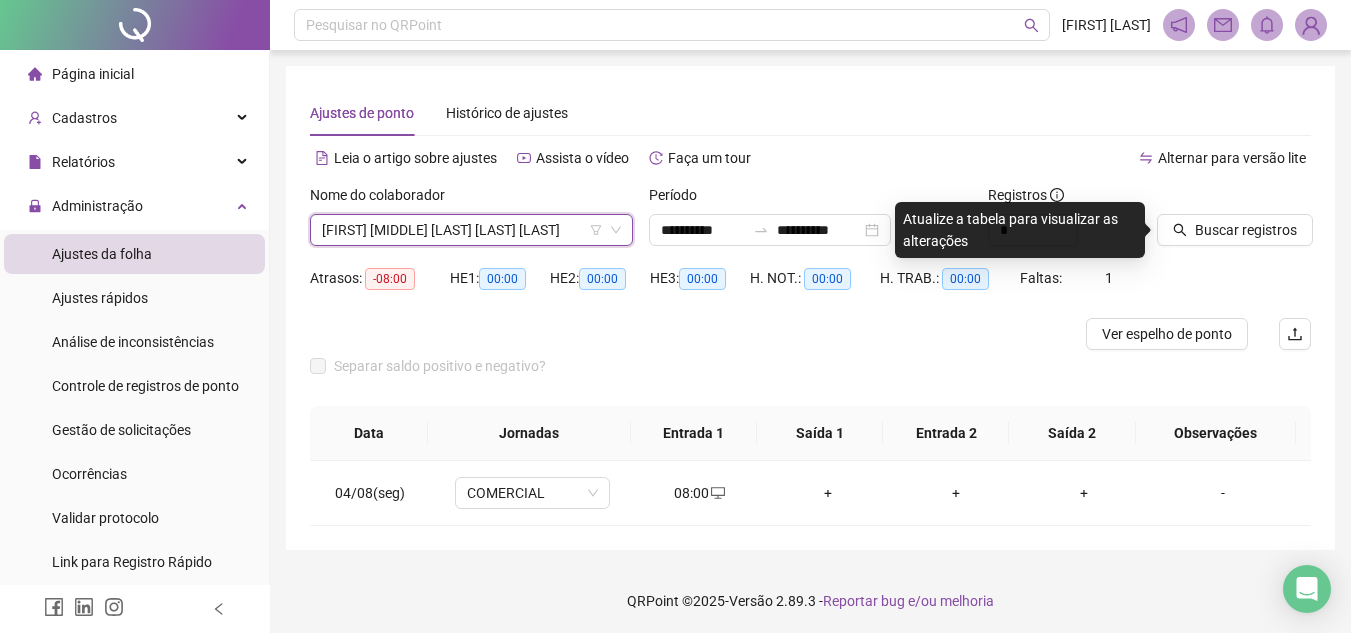 click on "[FIRST] [MIDDLE] [LAST] [LAST] [LAST]" at bounding box center [471, 230] 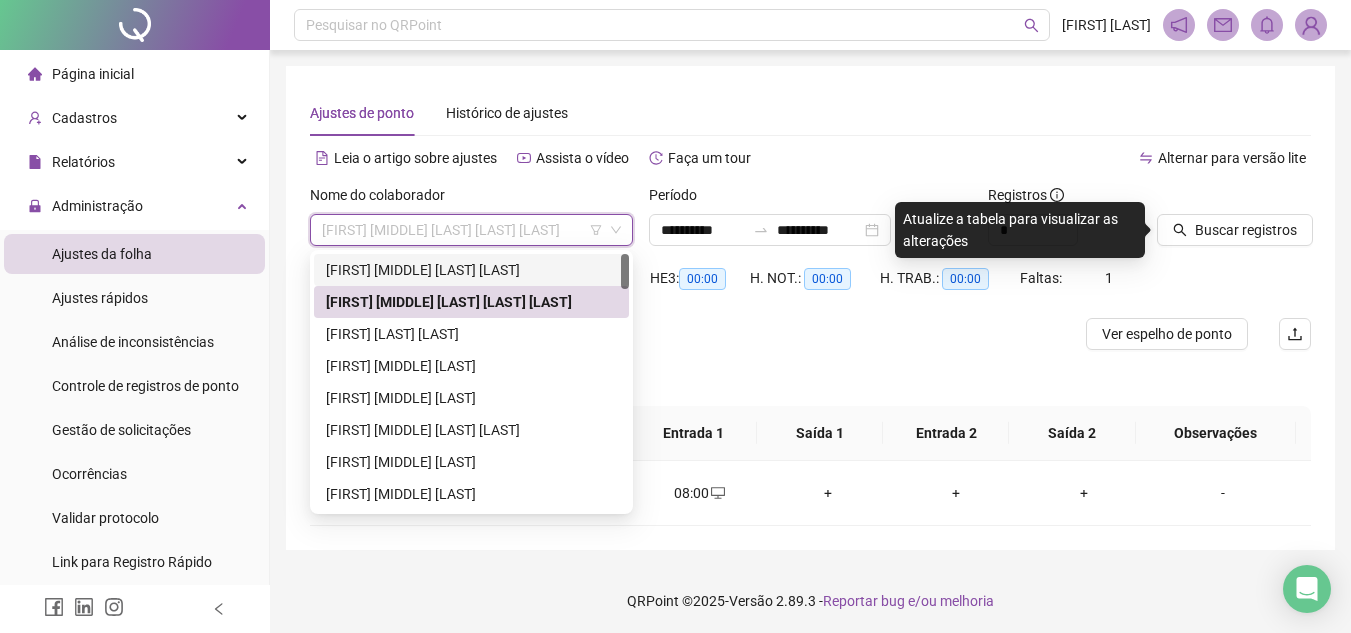 click on "[FIRST] [MIDDLE] [LAST] [LAST]" at bounding box center (471, 270) 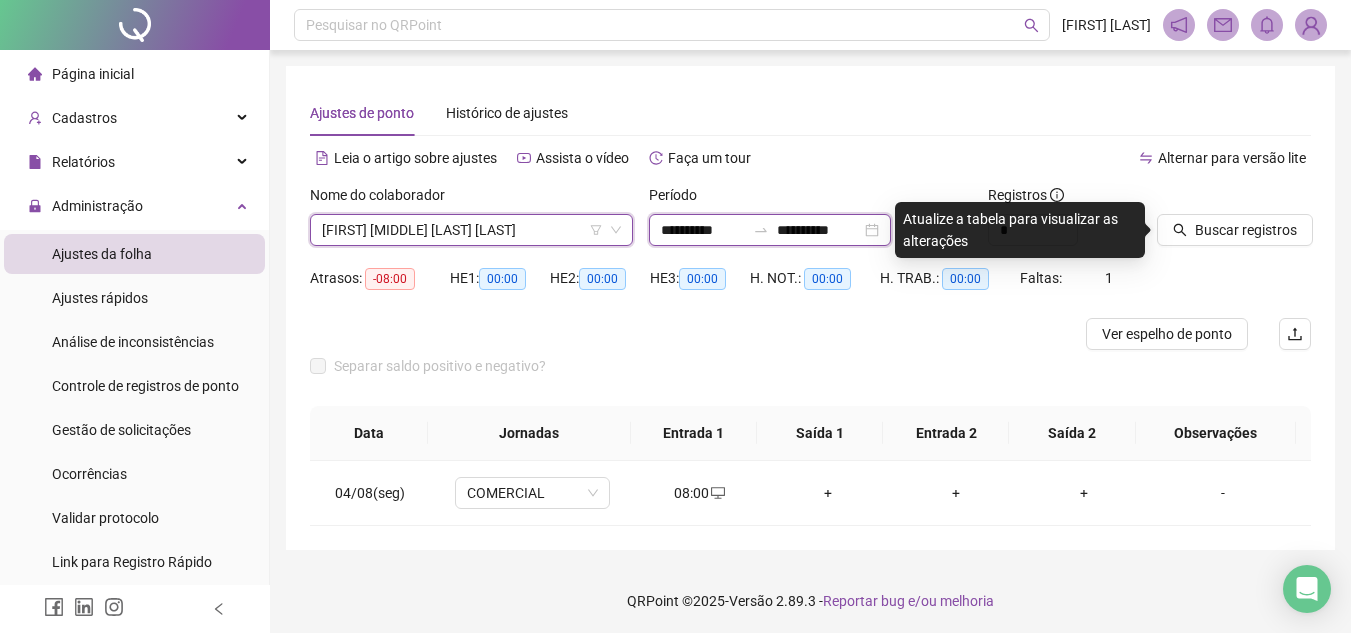 click on "**********" at bounding box center [703, 230] 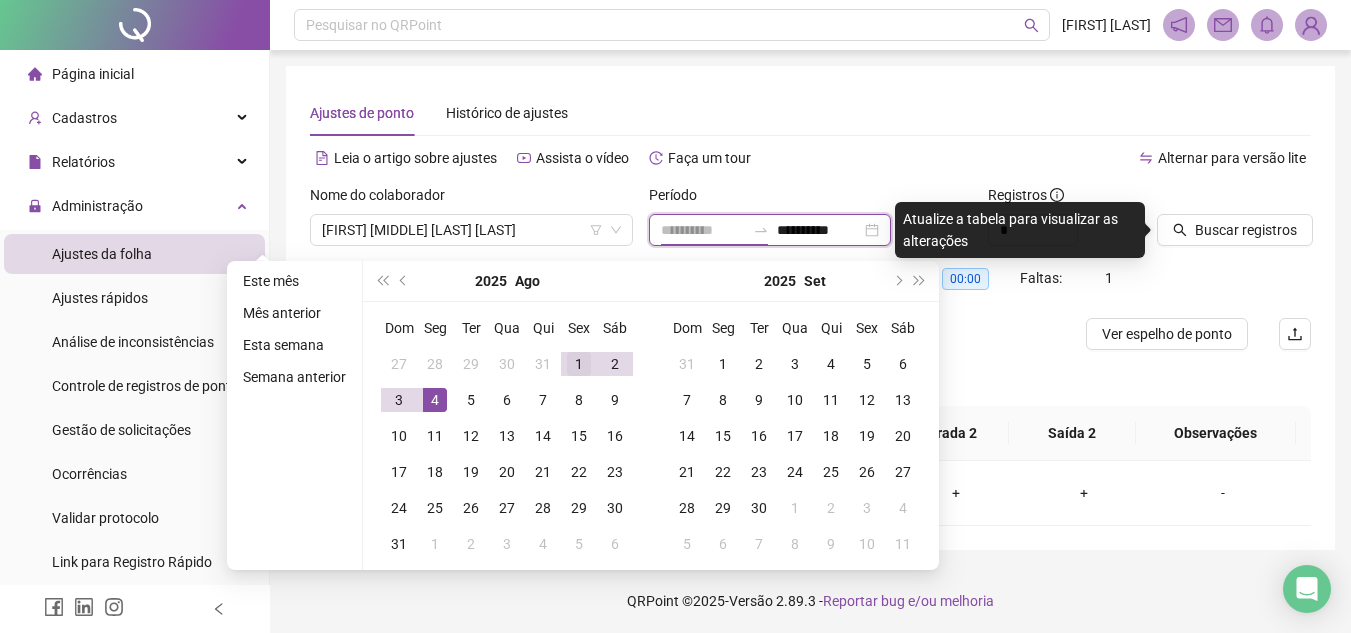 type on "**********" 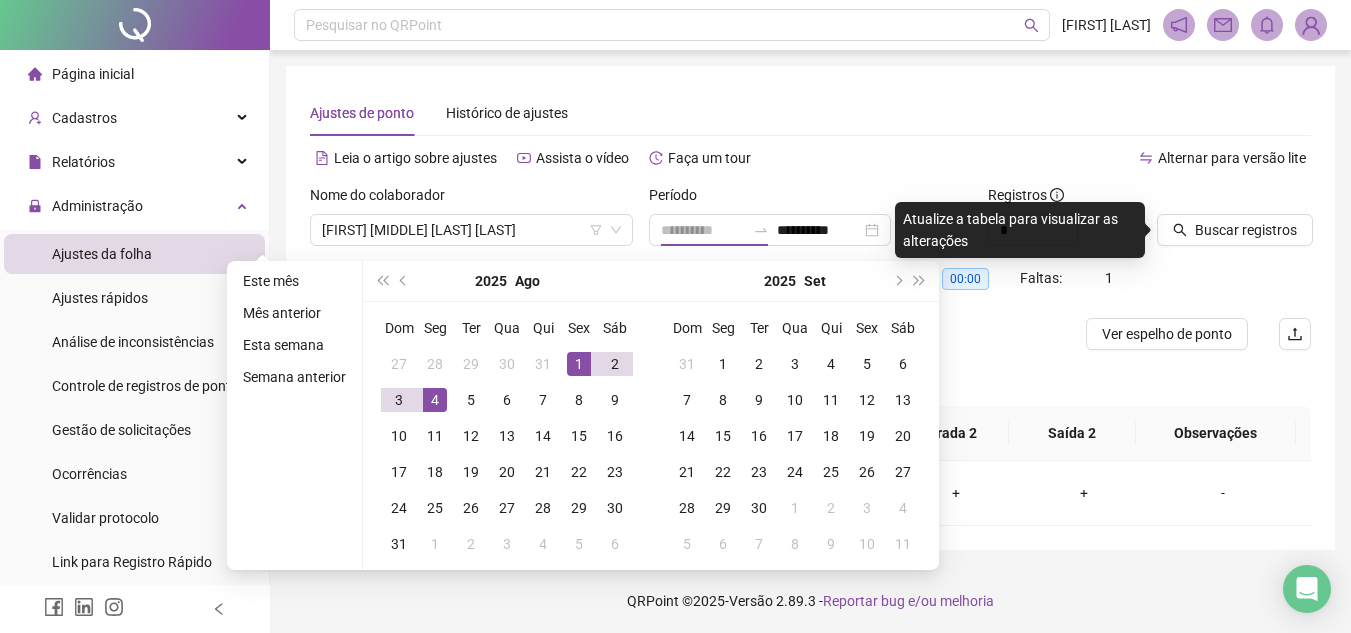 click on "1" at bounding box center [579, 364] 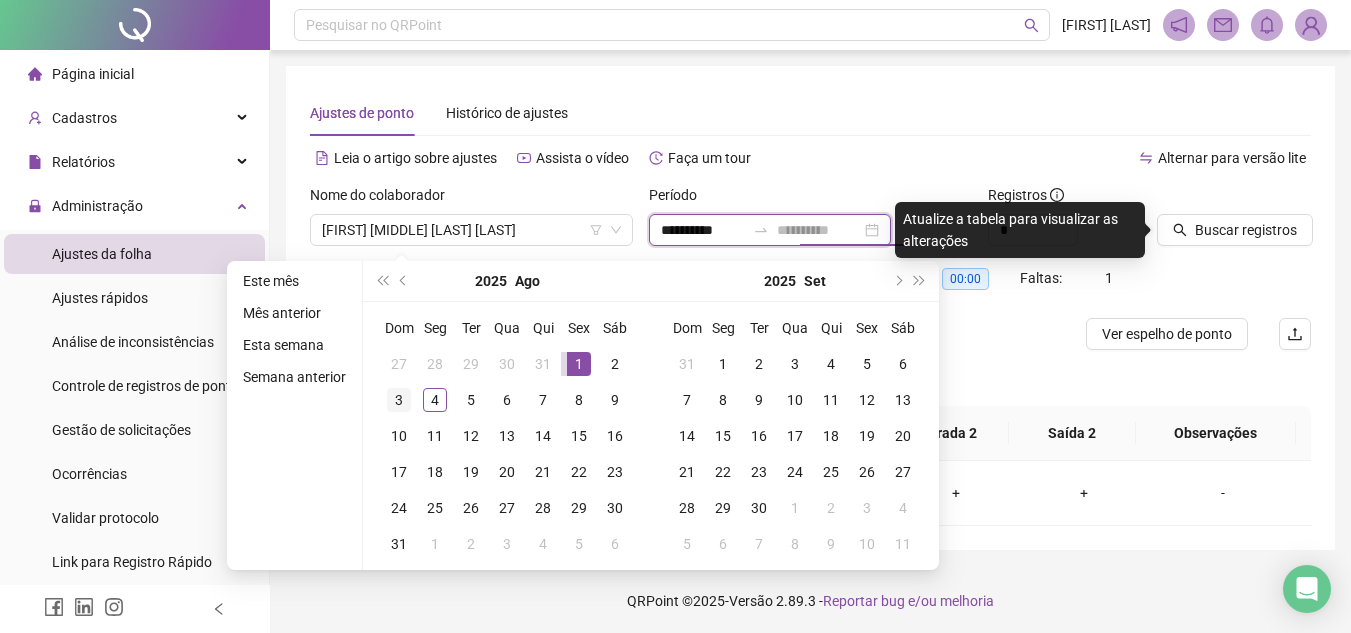 type on "**********" 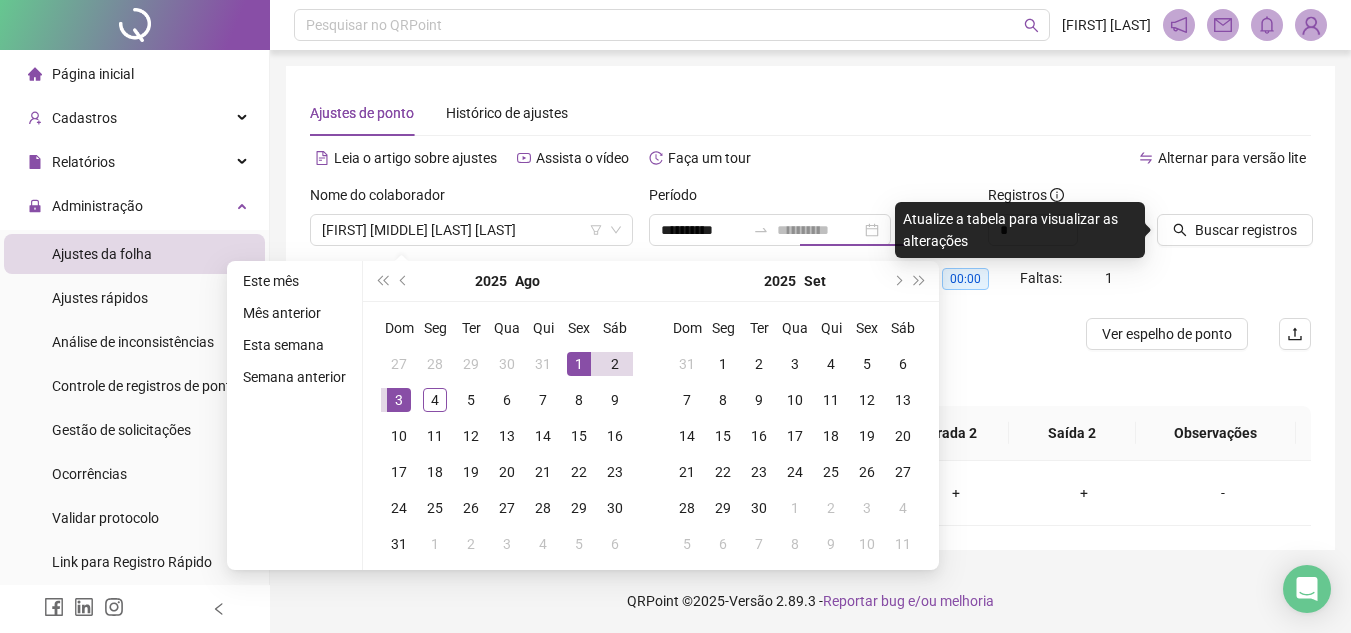 click on "3" at bounding box center (399, 400) 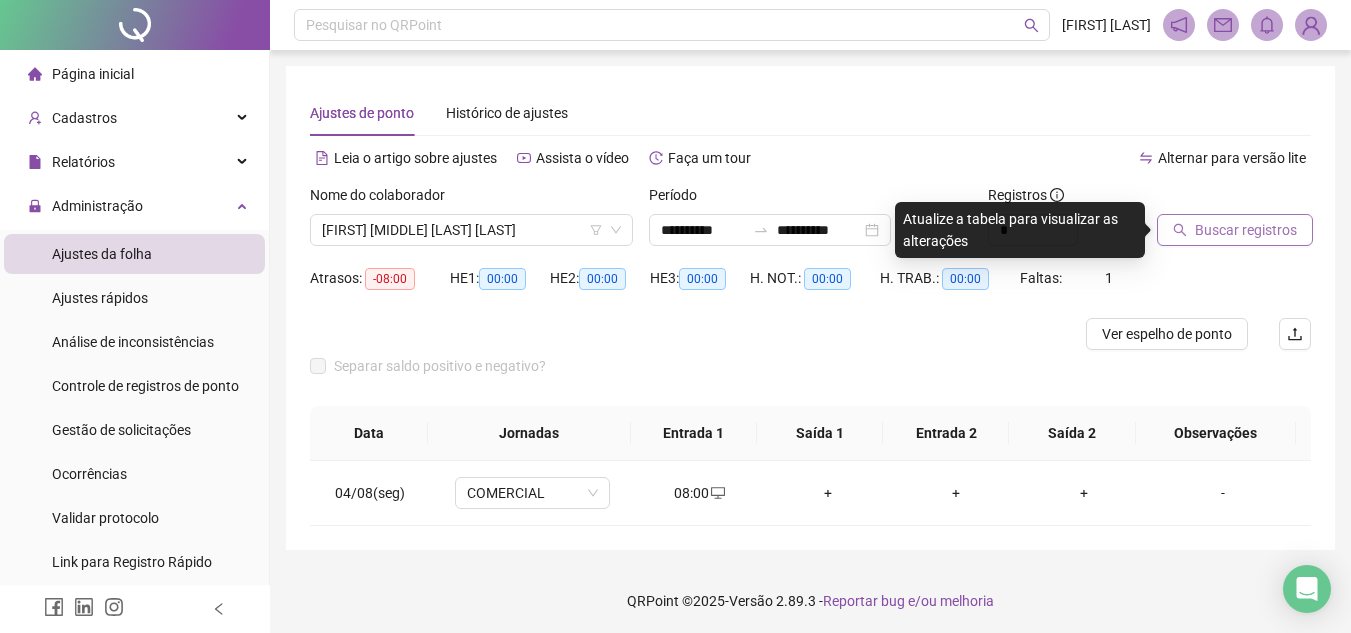 click on "Buscar registros" at bounding box center (1246, 230) 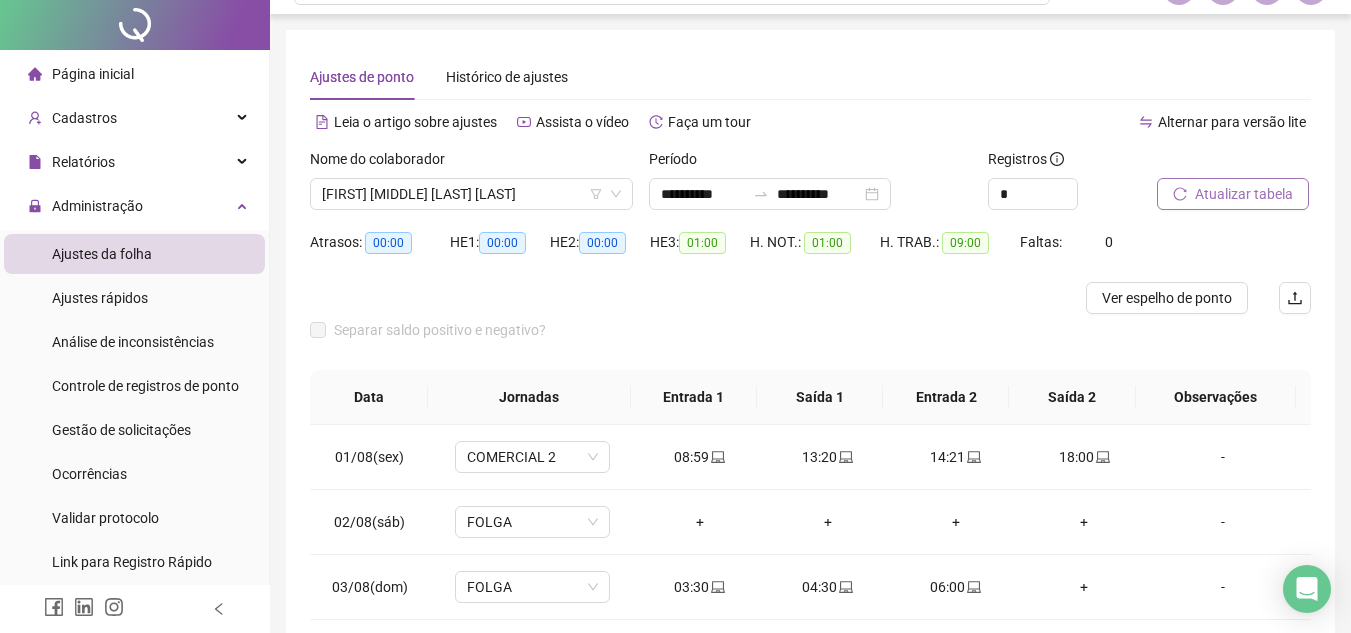 scroll, scrollTop: 0, scrollLeft: 0, axis: both 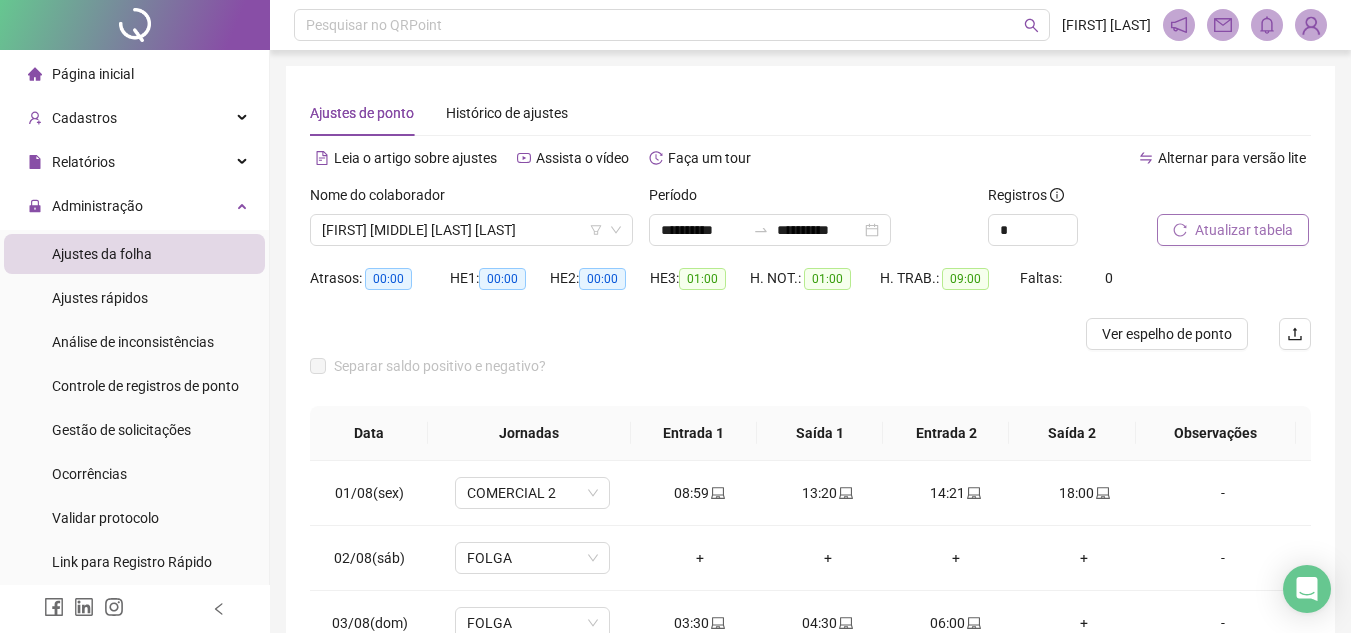click on "Atualizar tabela" at bounding box center [1244, 230] 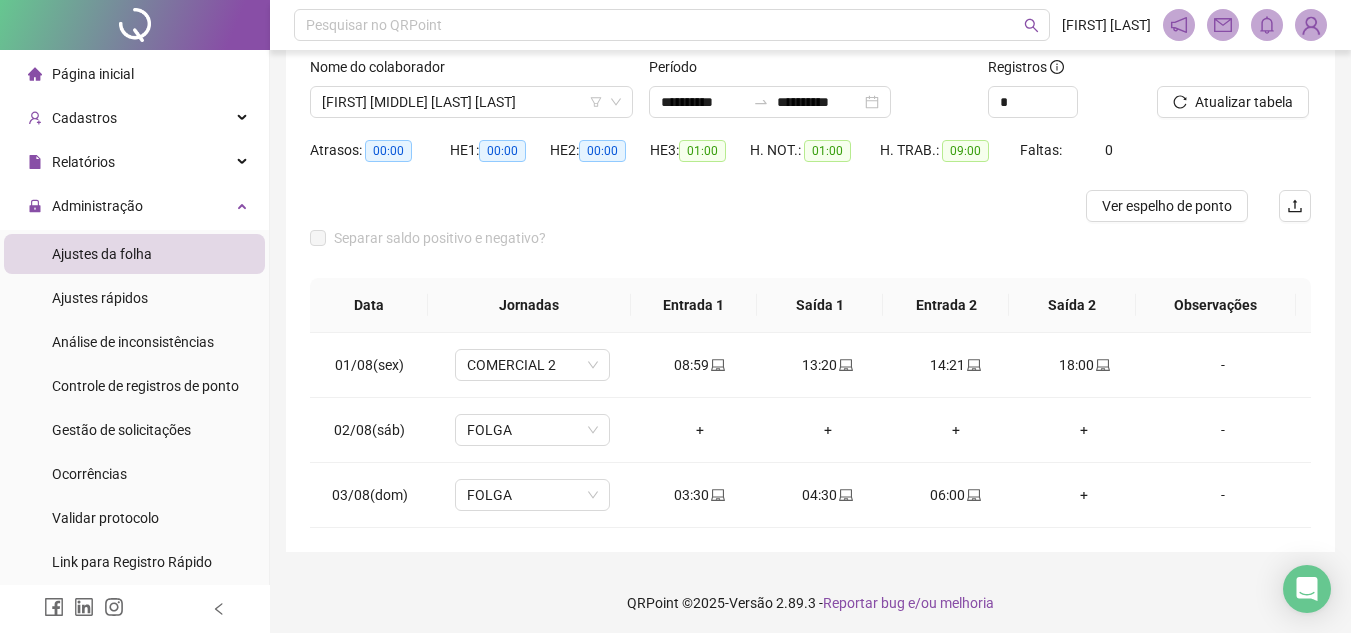 scroll, scrollTop: 133, scrollLeft: 0, axis: vertical 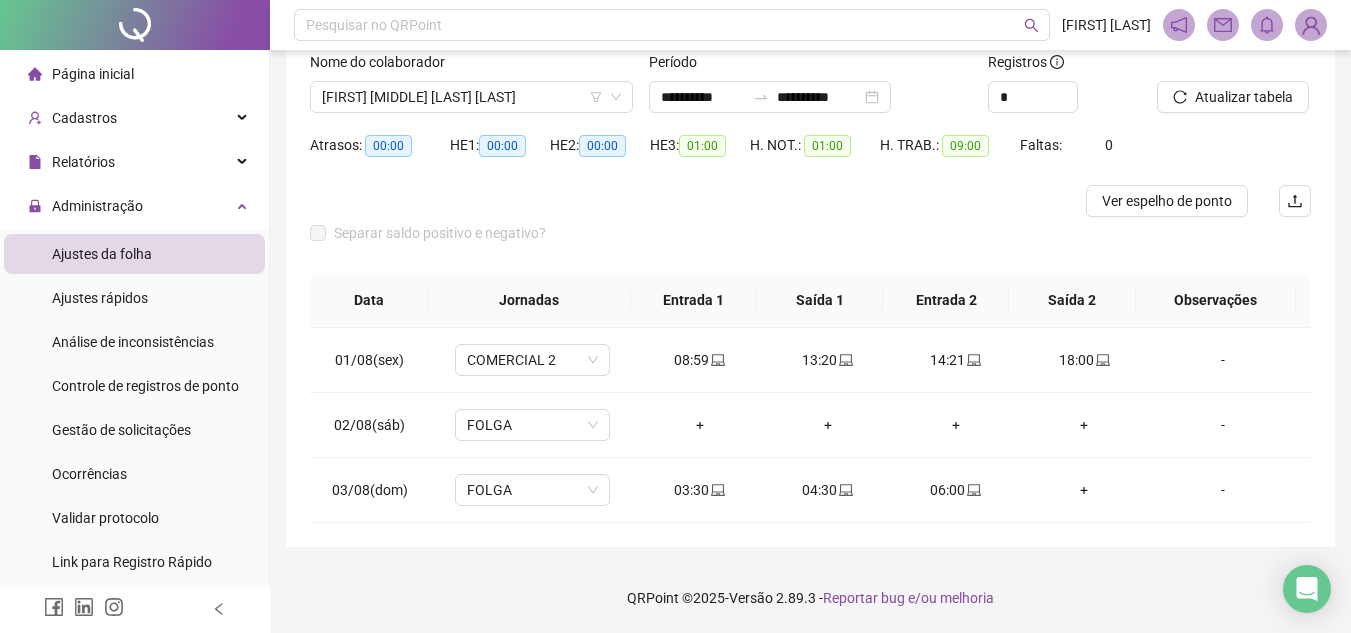 type 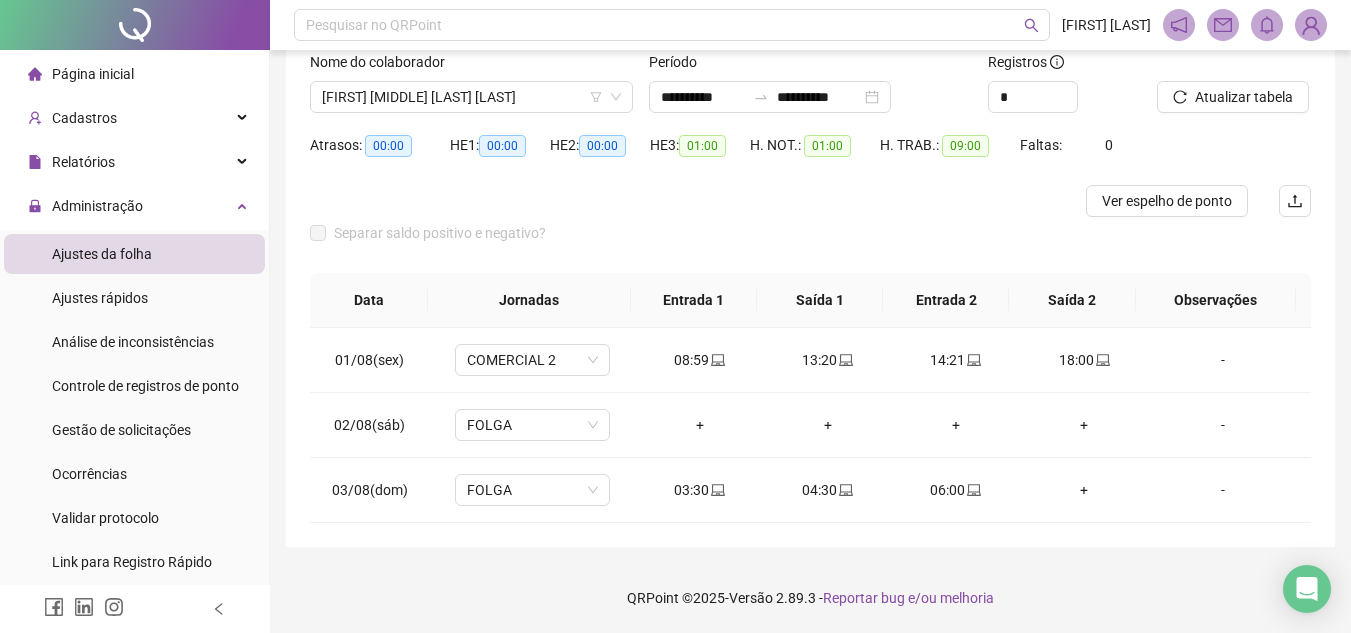 scroll, scrollTop: 79, scrollLeft: 0, axis: vertical 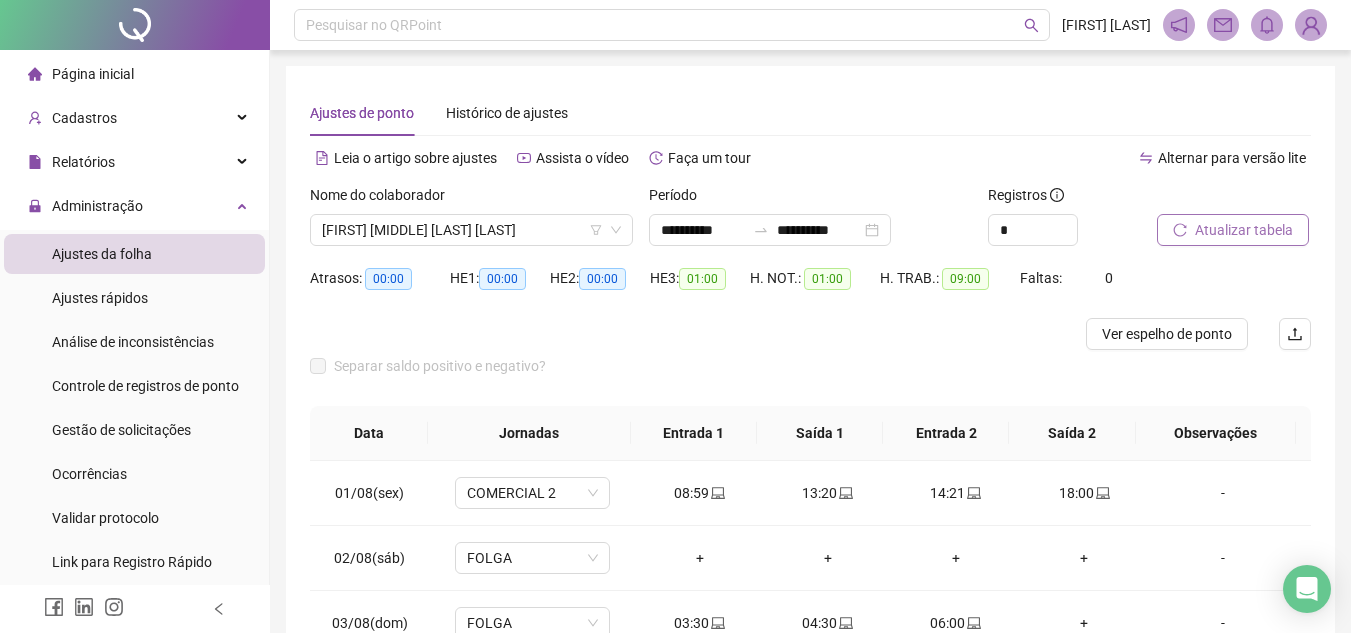 click on "Atualizar tabela" at bounding box center [1244, 230] 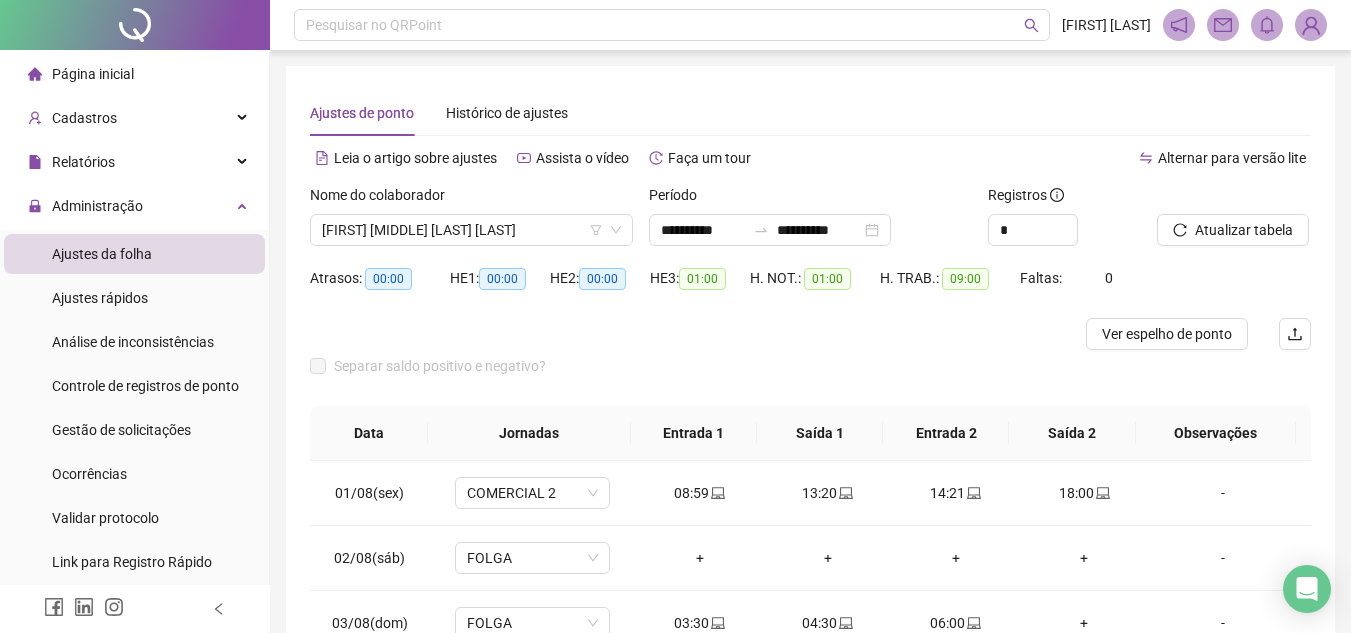 click on "Ajustes de ponto Histórico de ajustes" at bounding box center [810, 113] 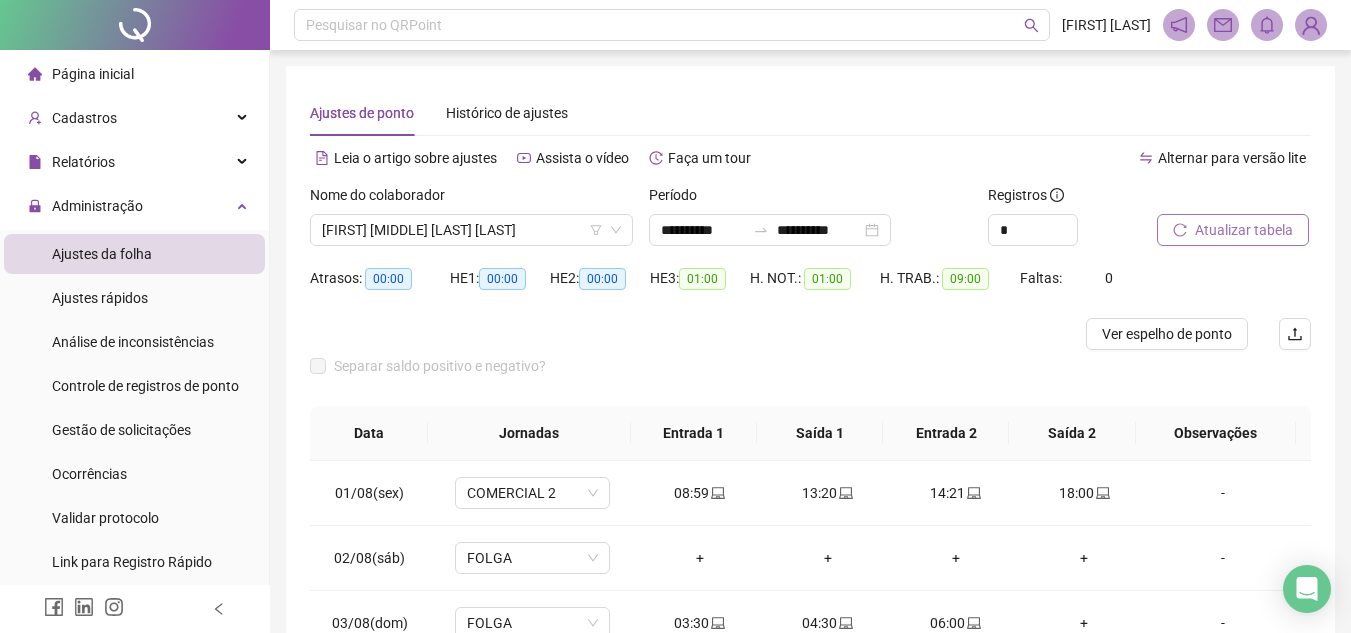 click on "Atualizar tabela" at bounding box center (1244, 230) 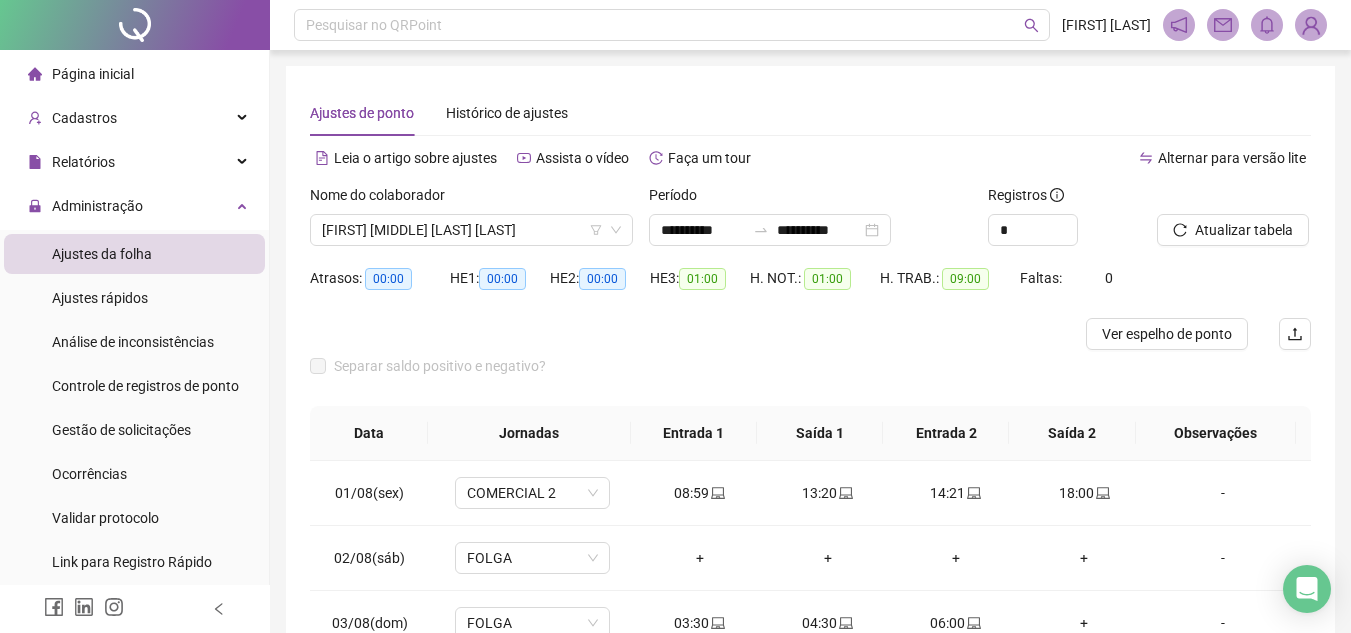 click on "Ajustes de ponto Histórico de ajustes" at bounding box center [810, 113] 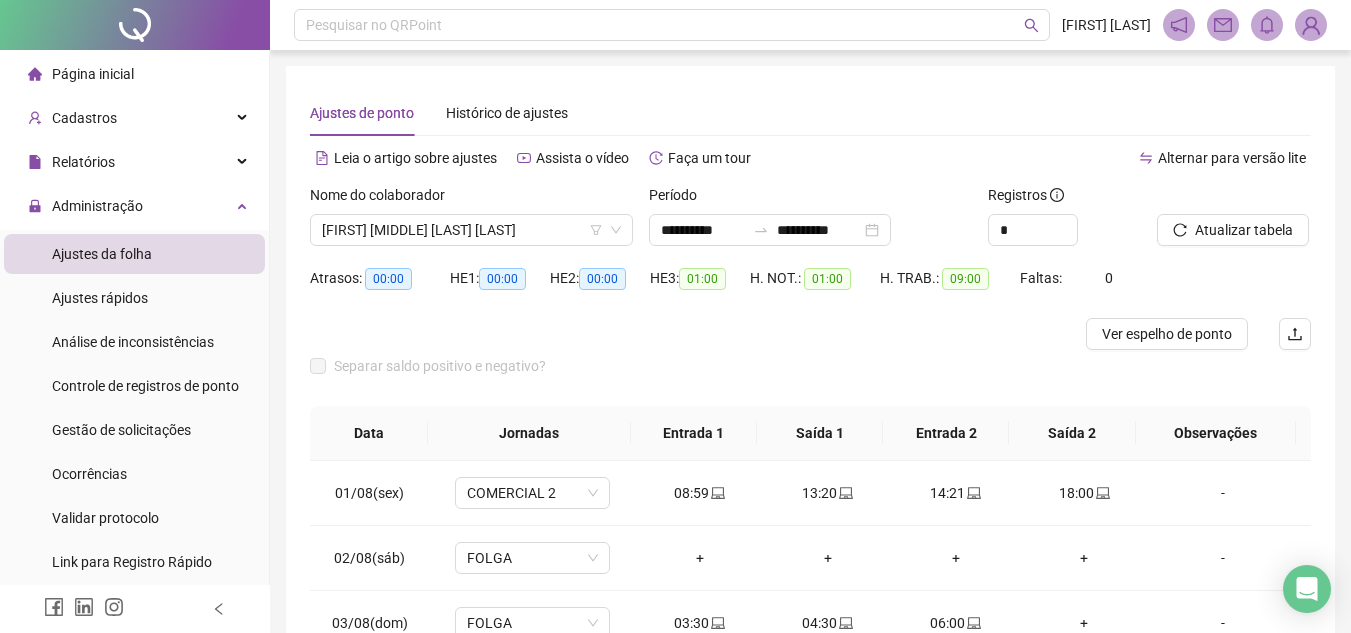 drag, startPoint x: 900, startPoint y: 98, endPoint x: 998, endPoint y: 102, distance: 98.0816 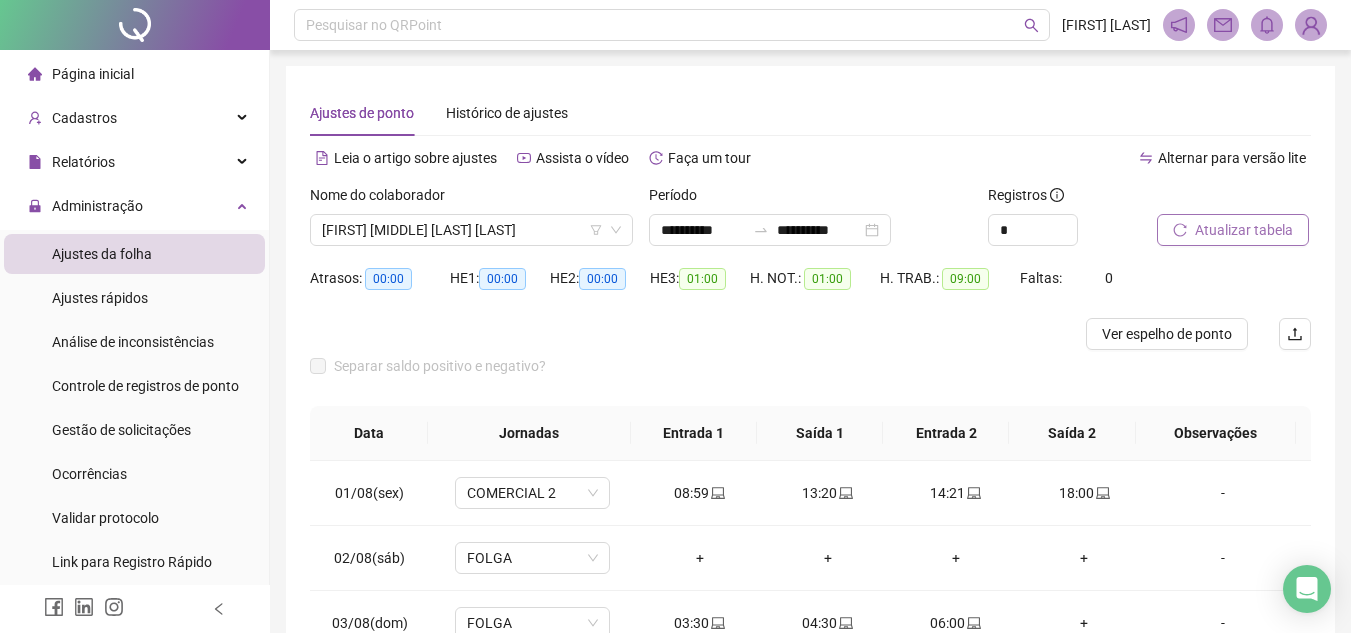 click on "Atualizar tabela" at bounding box center [1244, 230] 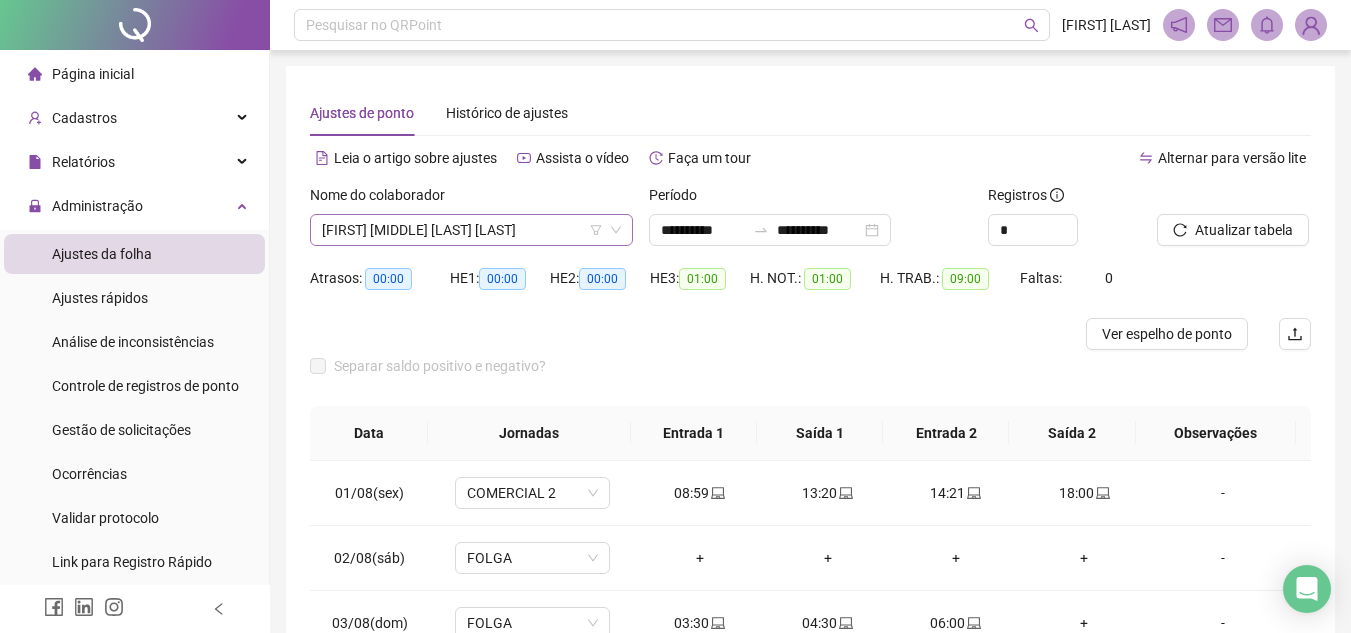 click on "[FIRST] [MIDDLE] [LAST] [LAST]" at bounding box center [471, 230] 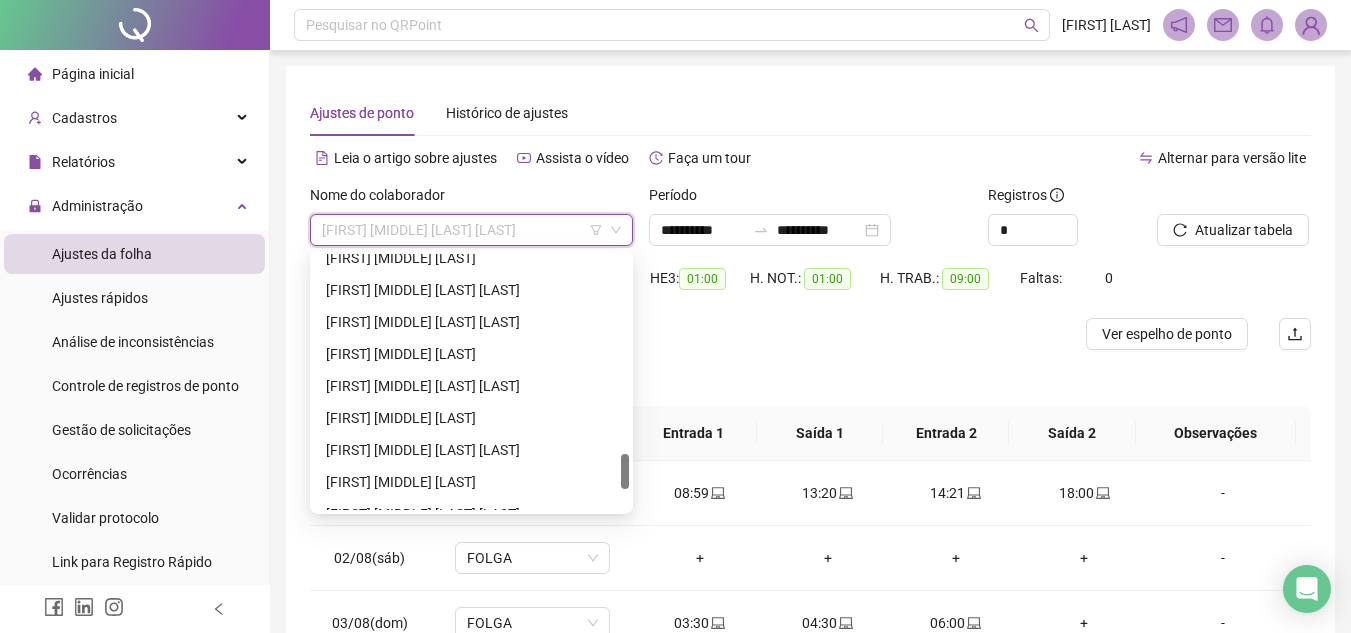 scroll, scrollTop: 1568, scrollLeft: 0, axis: vertical 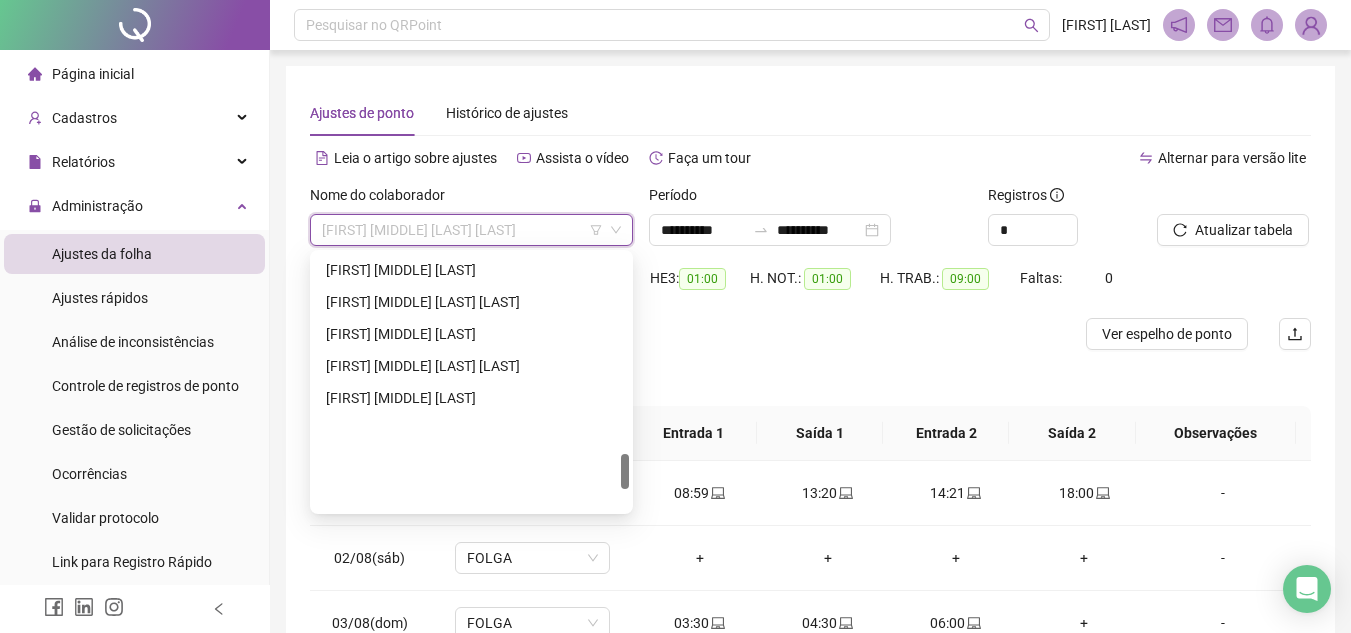 drag, startPoint x: 628, startPoint y: 278, endPoint x: 631, endPoint y: 518, distance: 240.01875 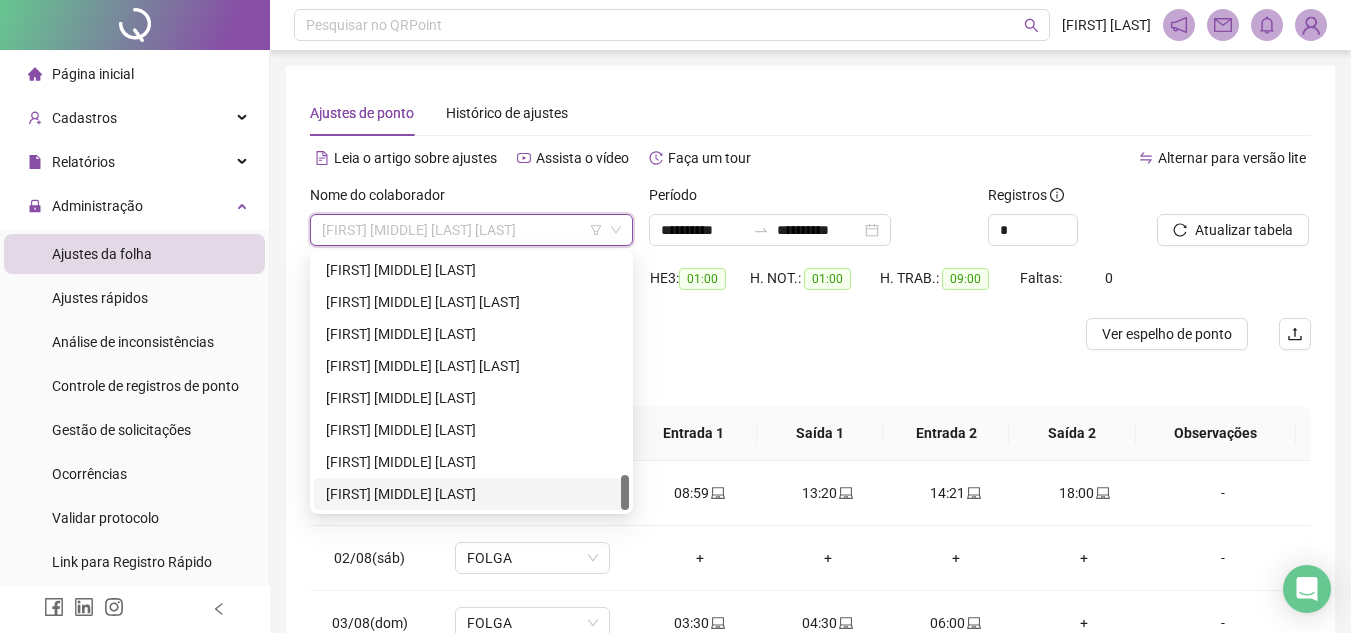 click on "[FIRST] [MIDDLE] [LAST]" at bounding box center [471, 494] 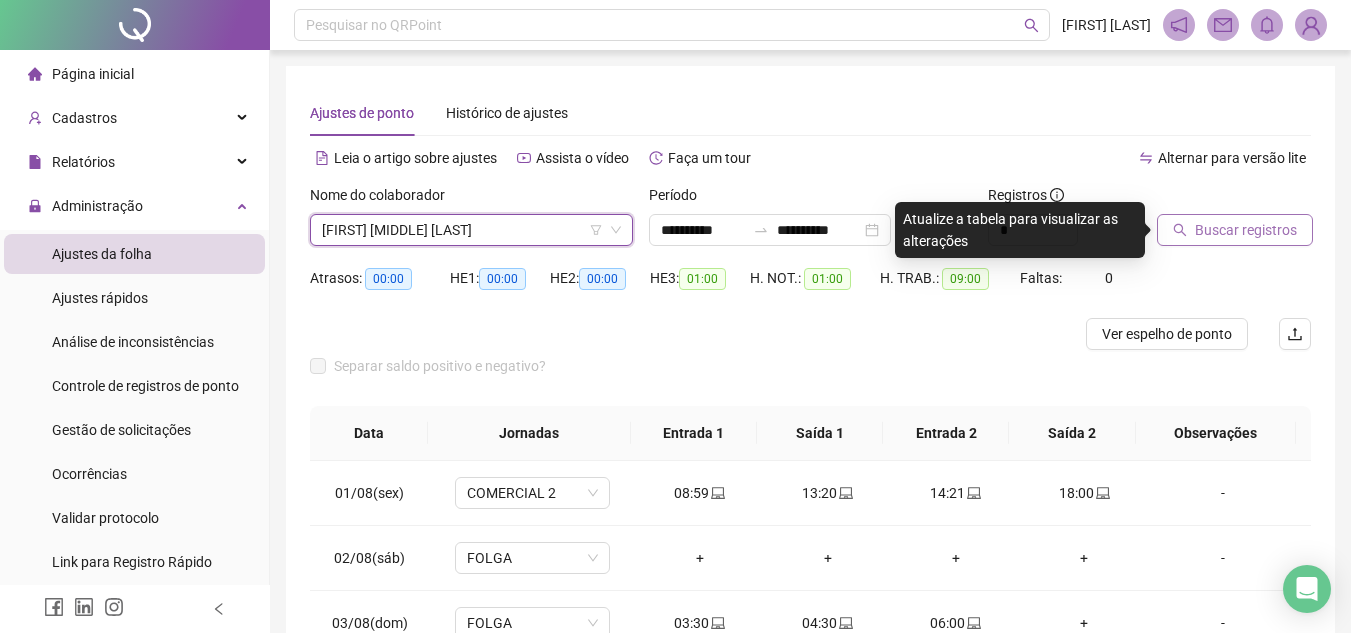click on "Buscar registros" at bounding box center [1246, 230] 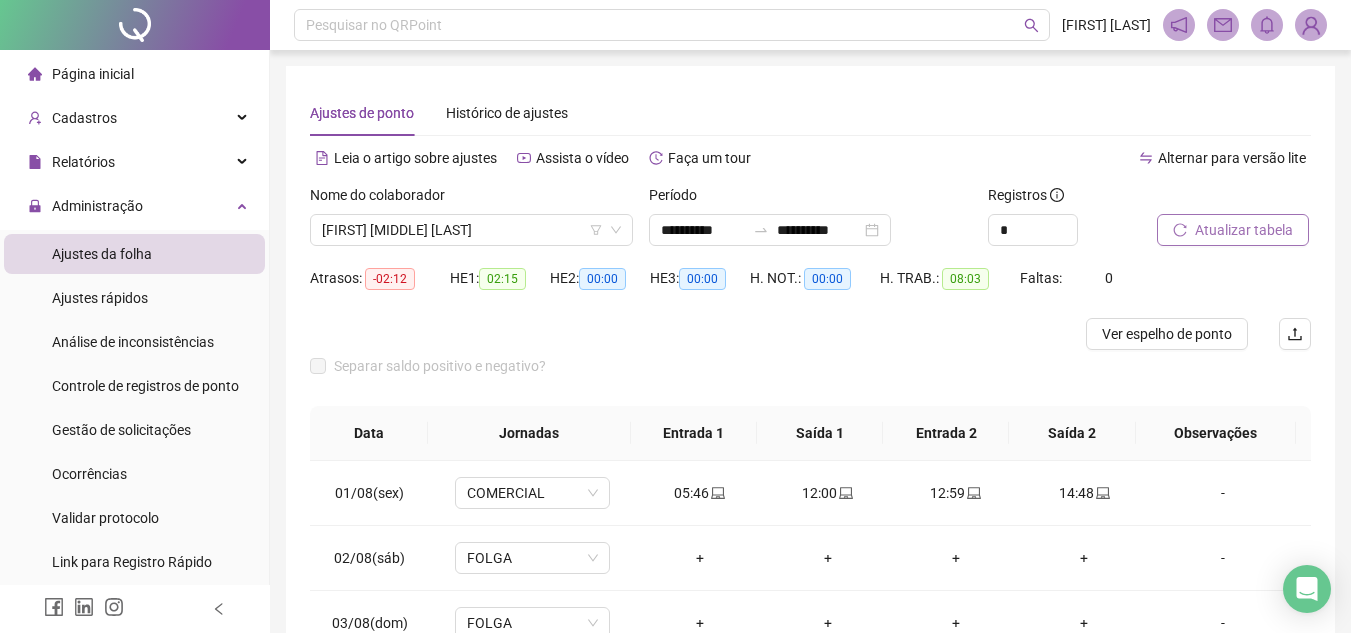 click on "**********" at bounding box center (810, 223) 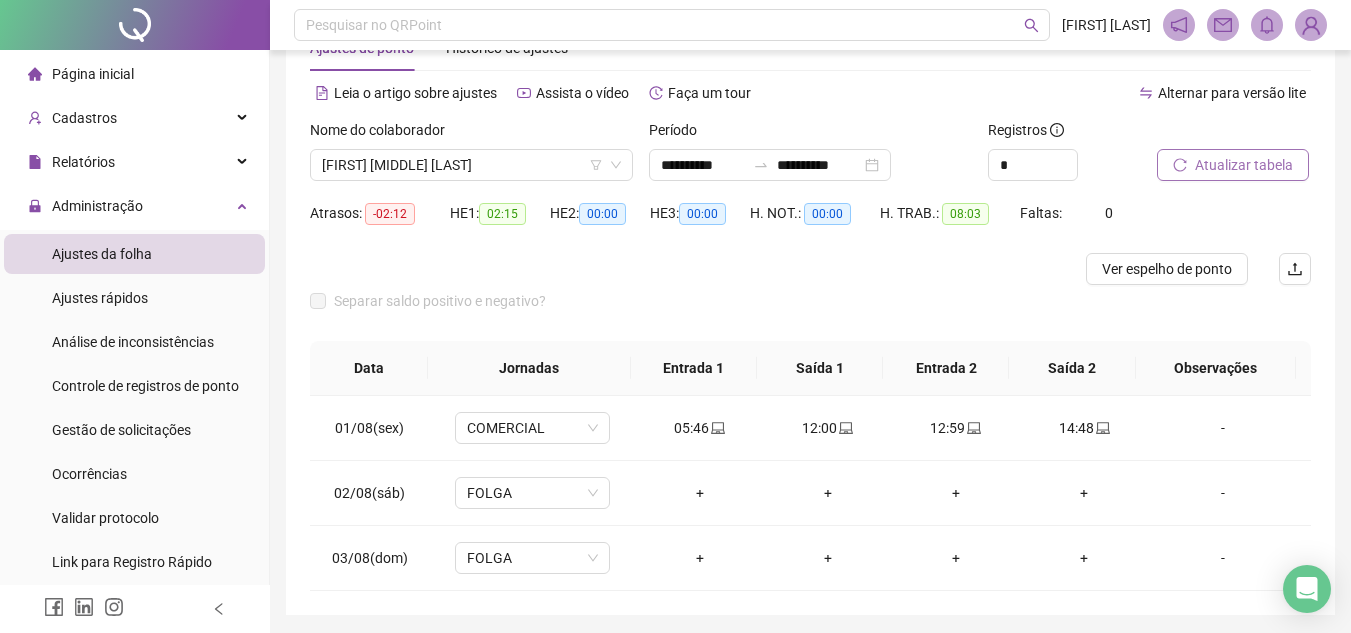 scroll, scrollTop: 133, scrollLeft: 0, axis: vertical 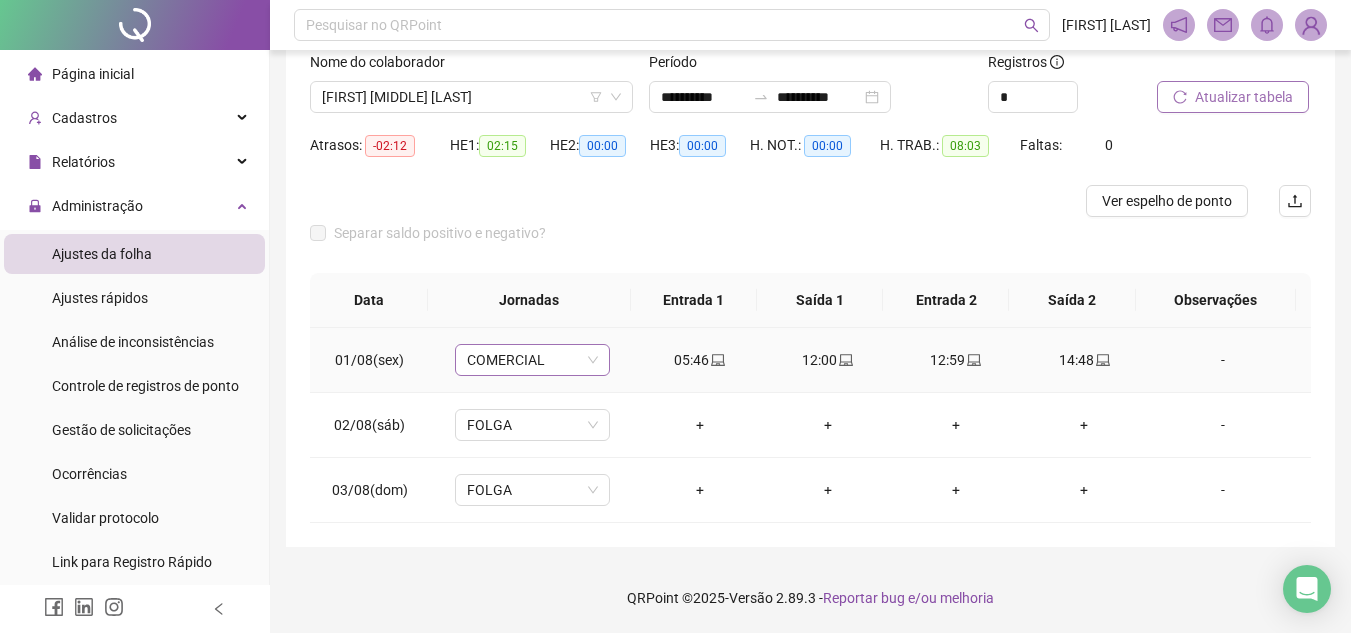click on "COMERCIAL" at bounding box center (532, 360) 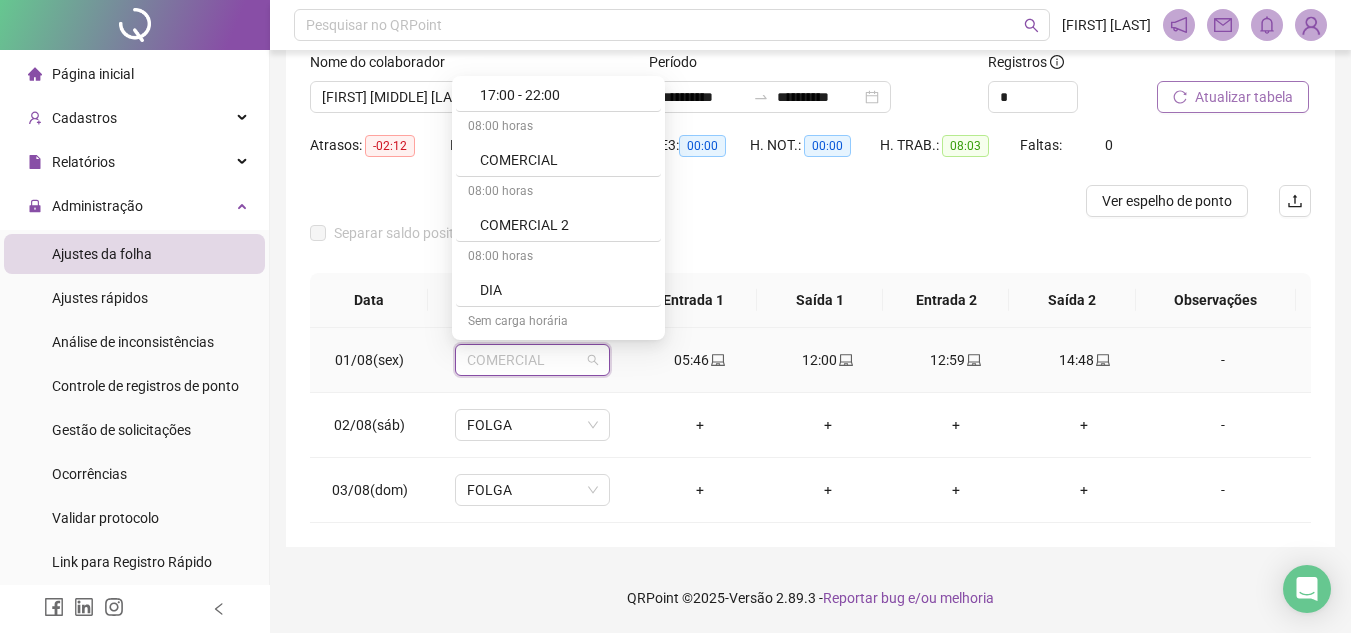 scroll, scrollTop: 300, scrollLeft: 0, axis: vertical 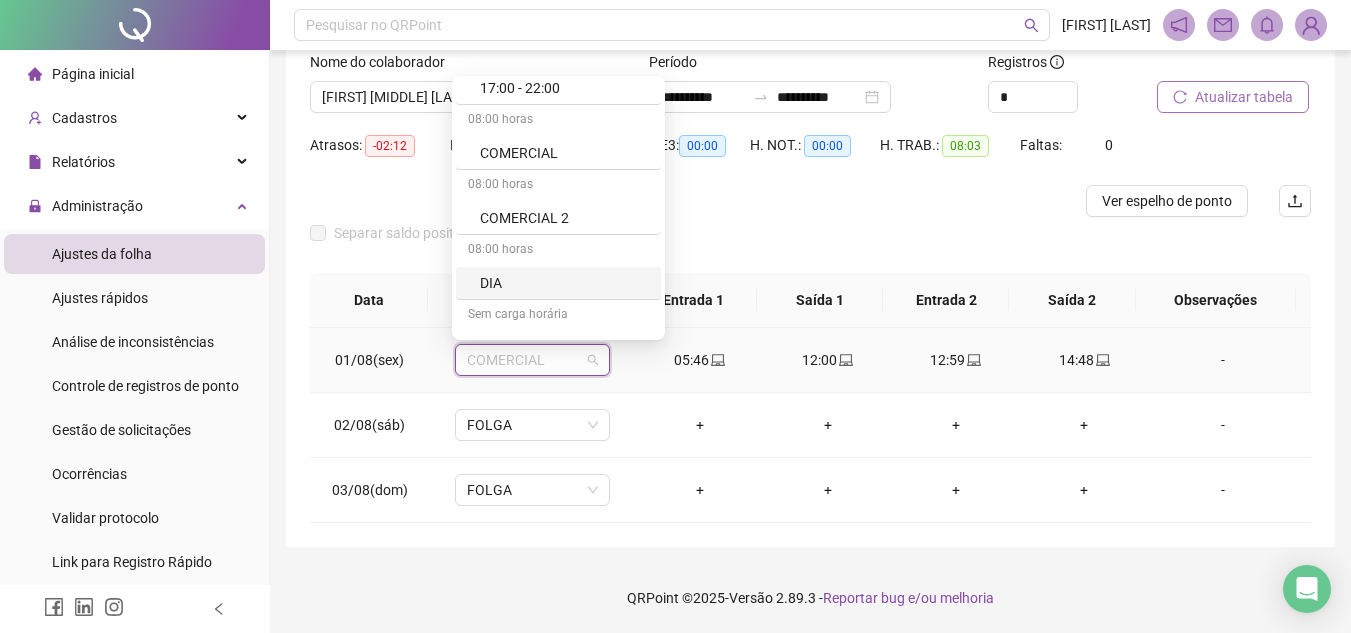 click on "DIA" at bounding box center (558, 283) 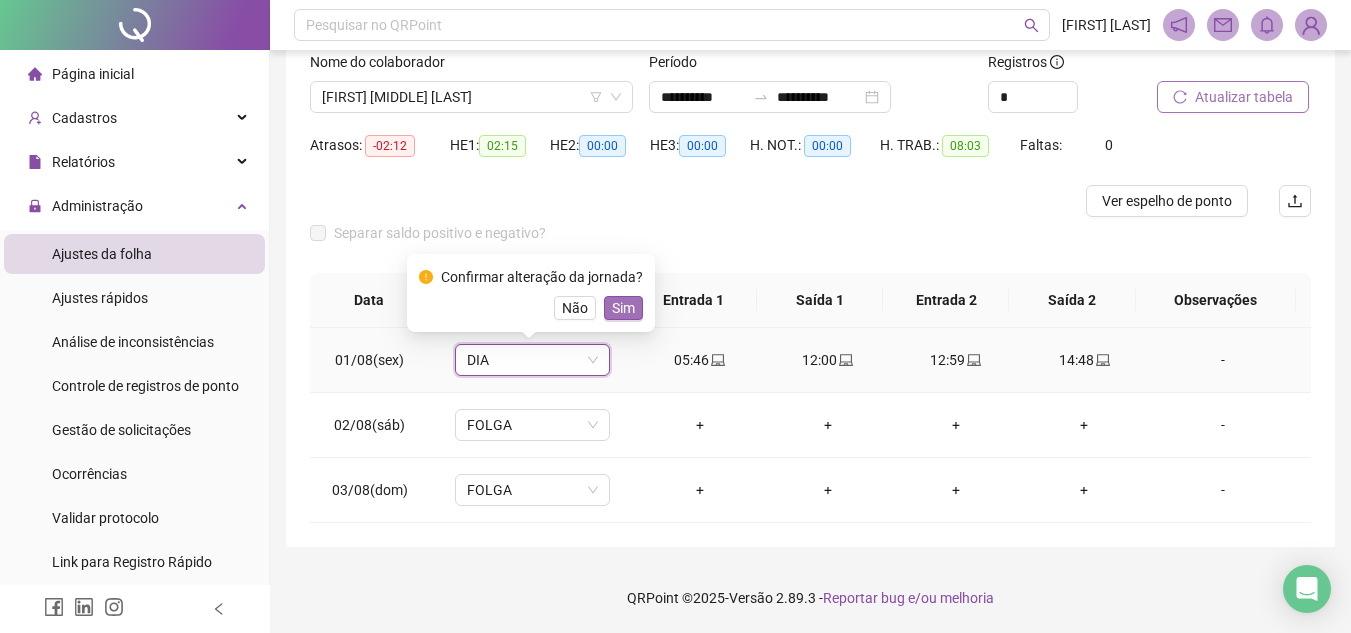 click on "Sim" at bounding box center (623, 308) 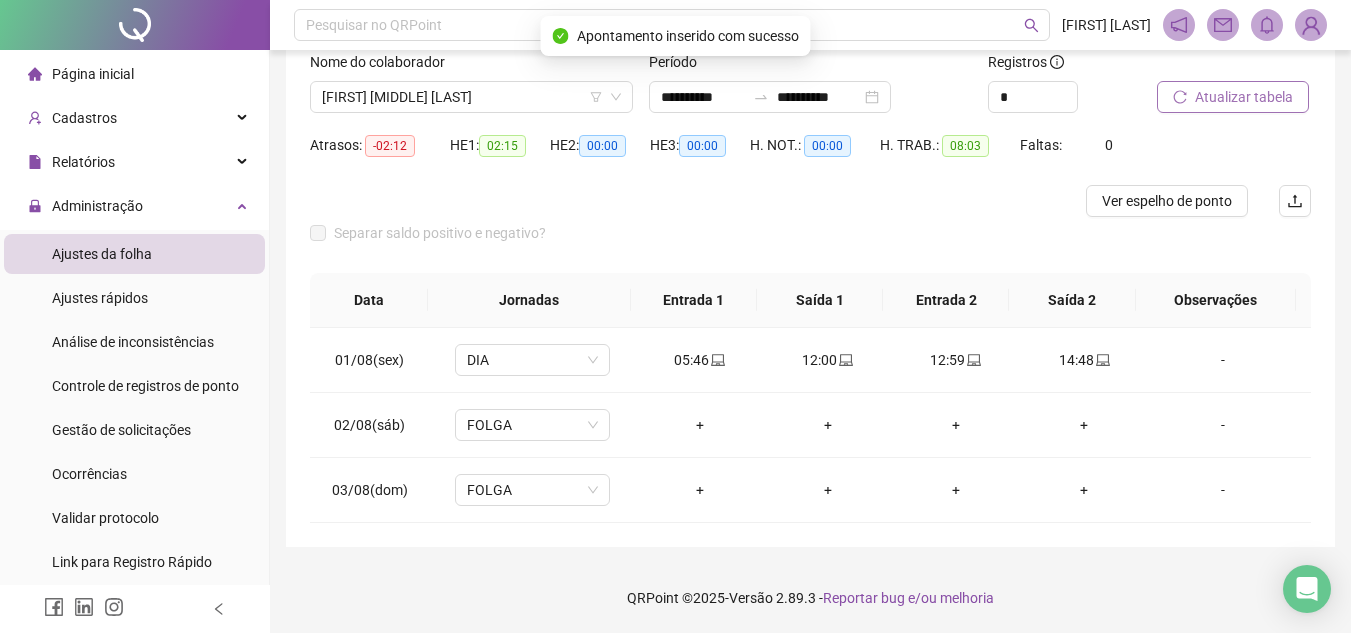 click on "Atualizar tabela" at bounding box center (1244, 97) 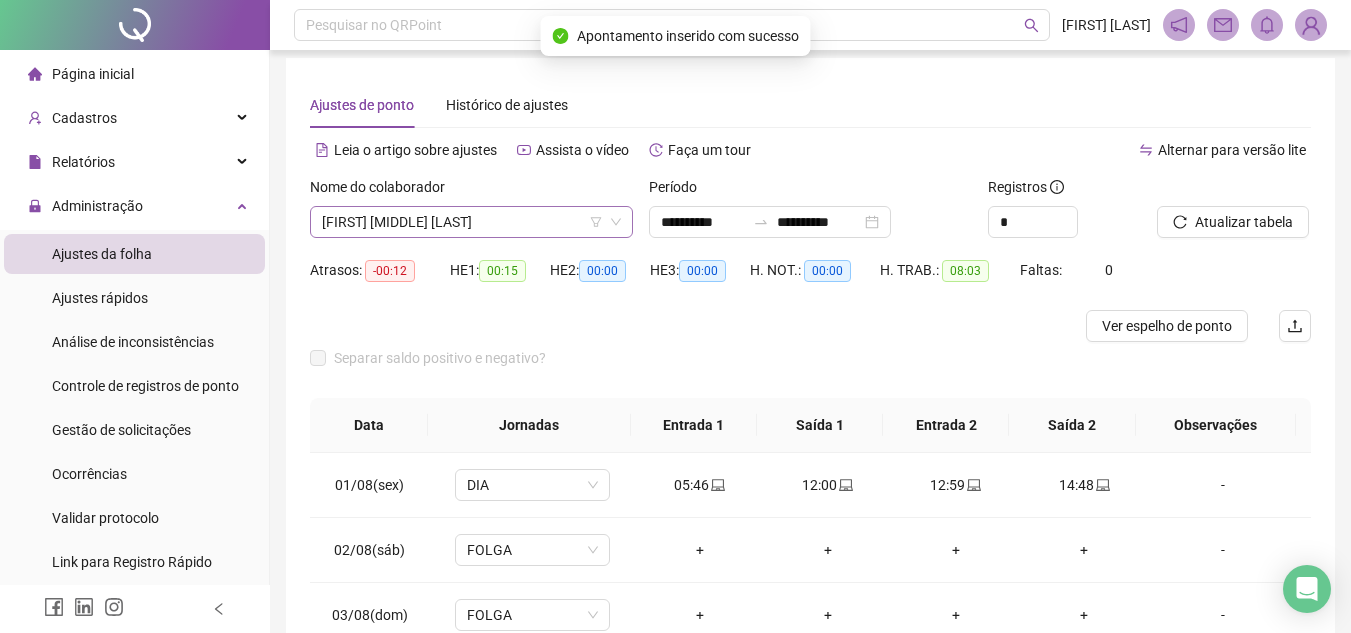 scroll, scrollTop: 0, scrollLeft: 0, axis: both 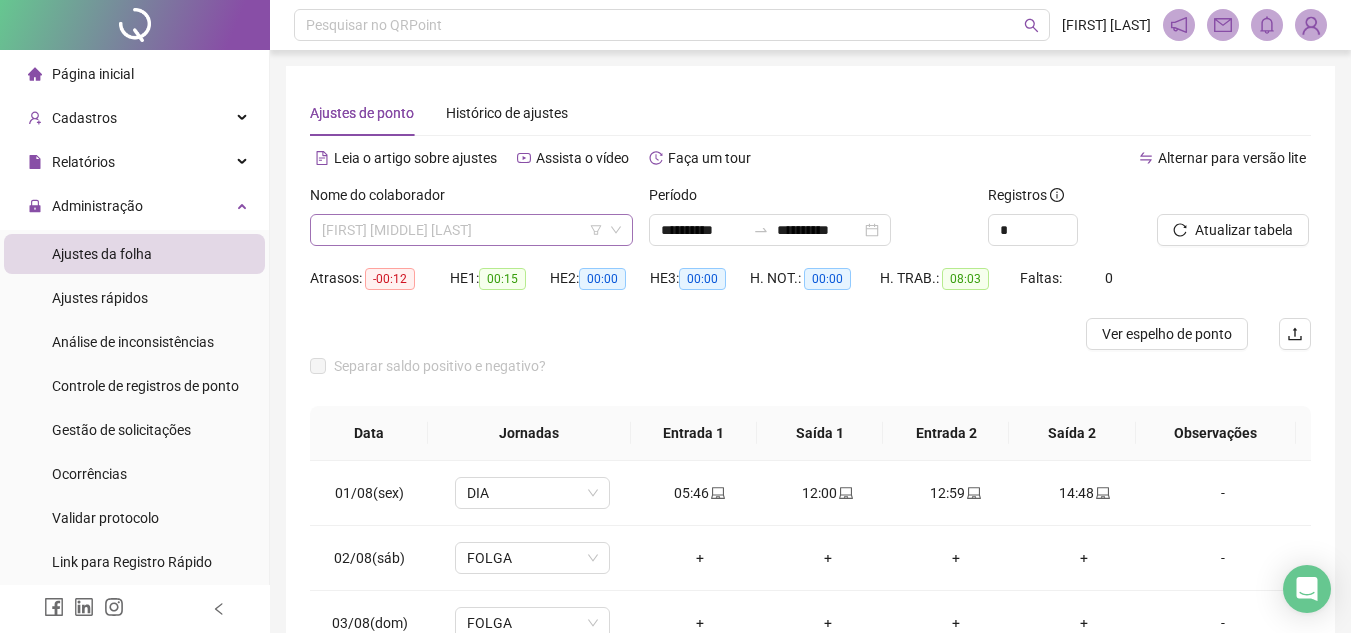 click on "[FIRST] [MIDDLE] [LAST]" at bounding box center [471, 230] 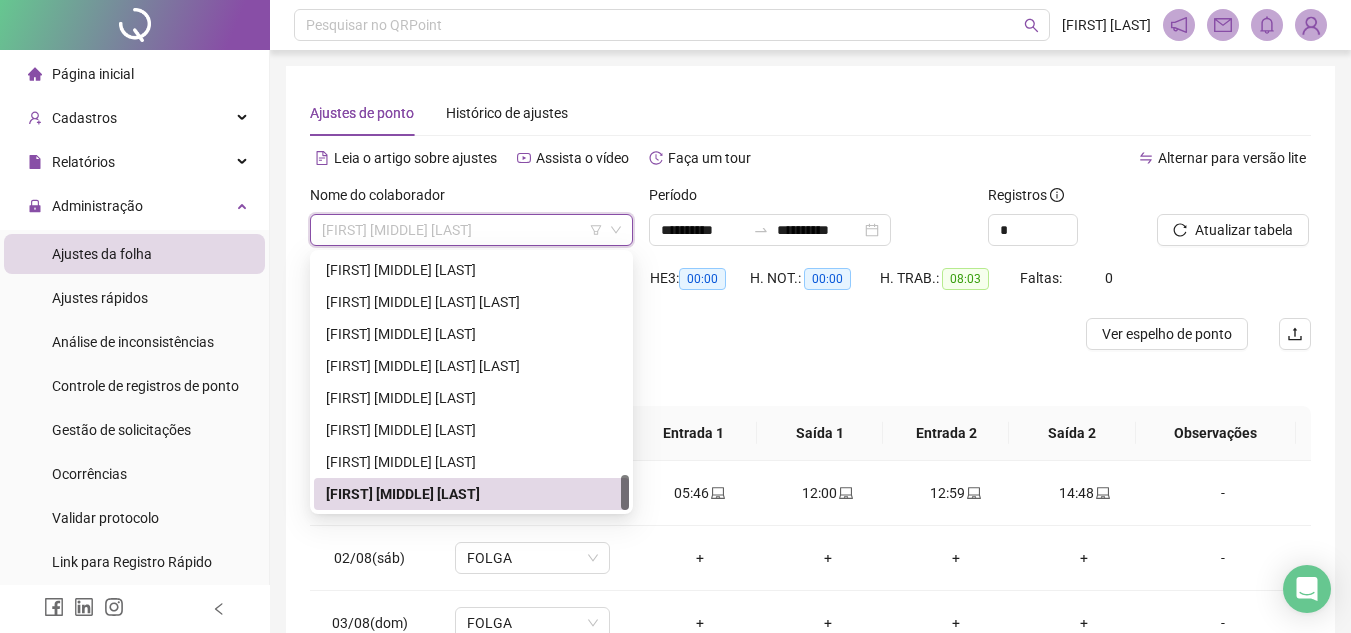 click on "Alternar para versão lite" at bounding box center [1061, 158] 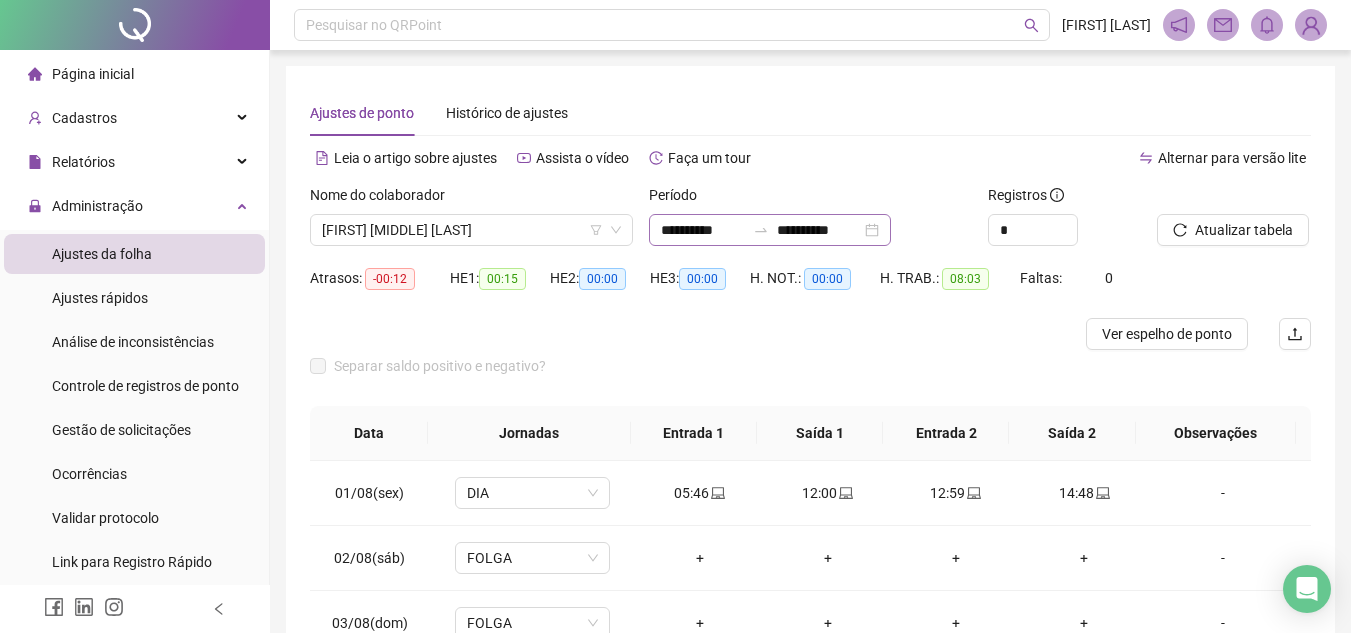 click on "**********" at bounding box center [770, 230] 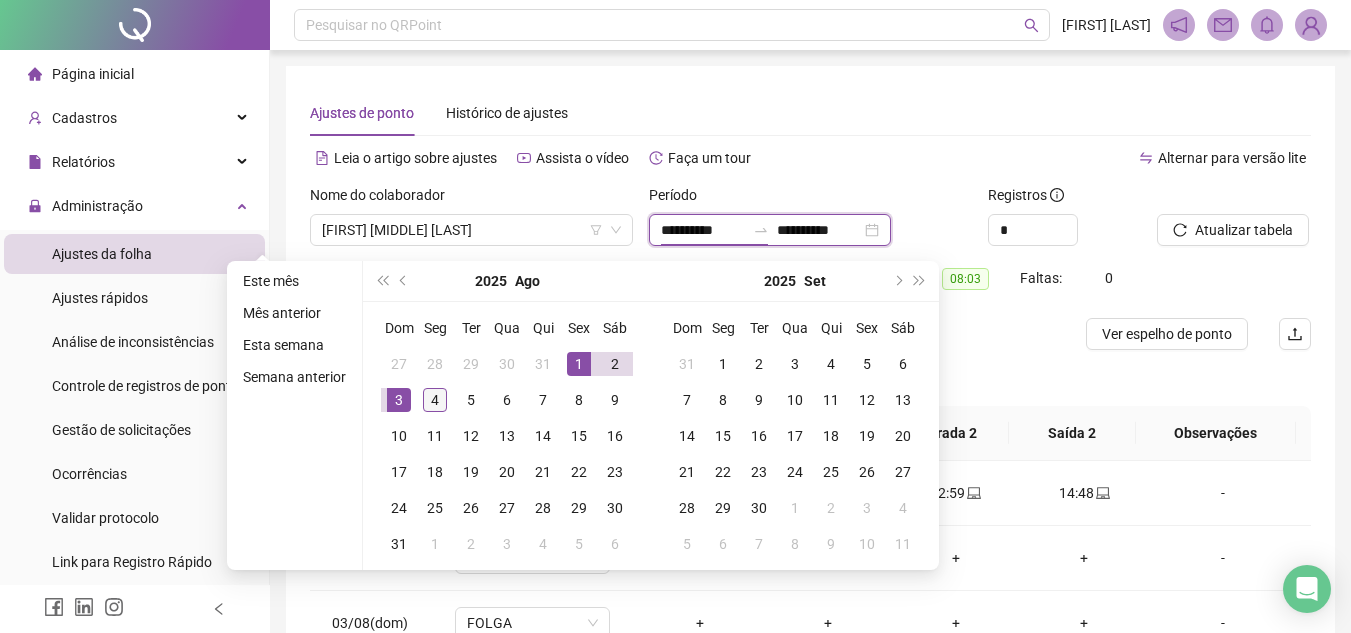 type on "**********" 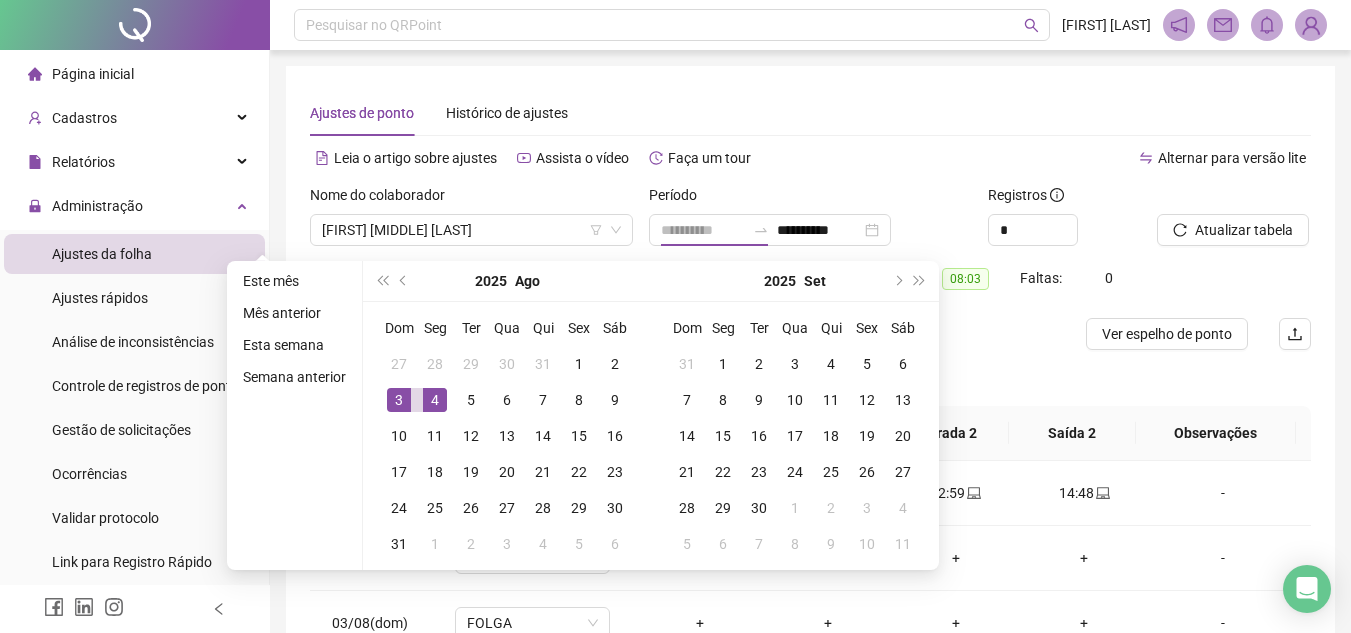click on "4" at bounding box center [435, 400] 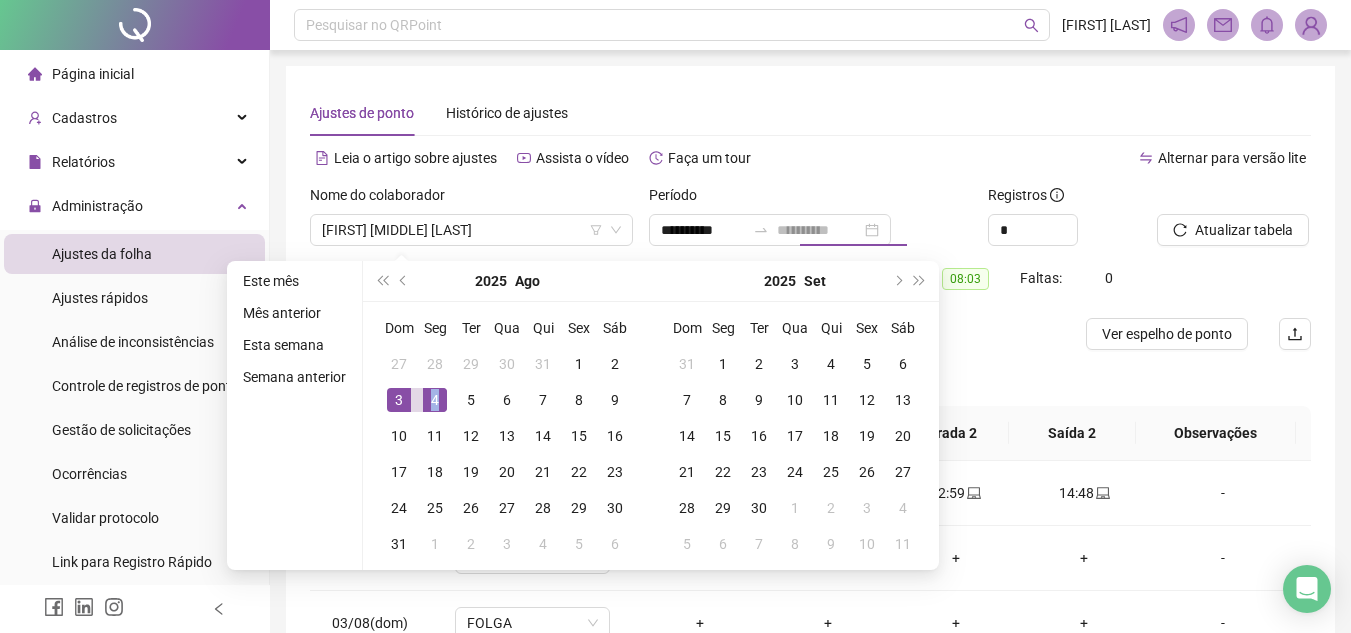 click on "4" at bounding box center (435, 400) 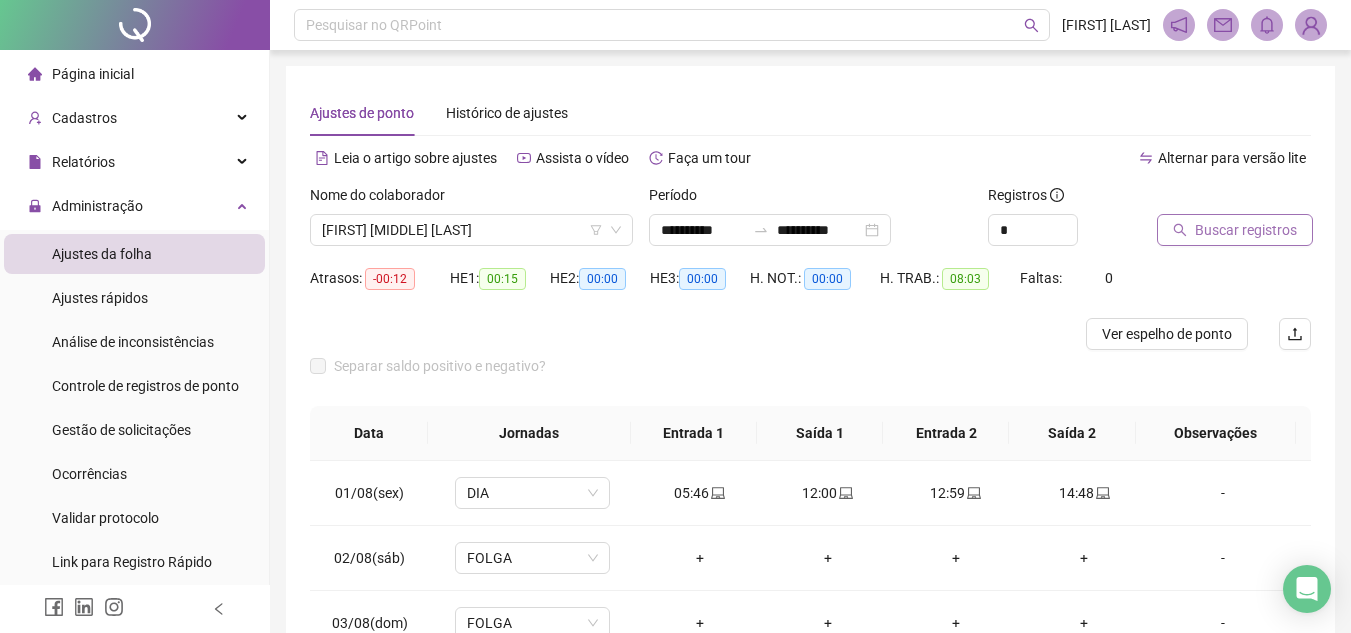 click on "Buscar registros" at bounding box center [1246, 230] 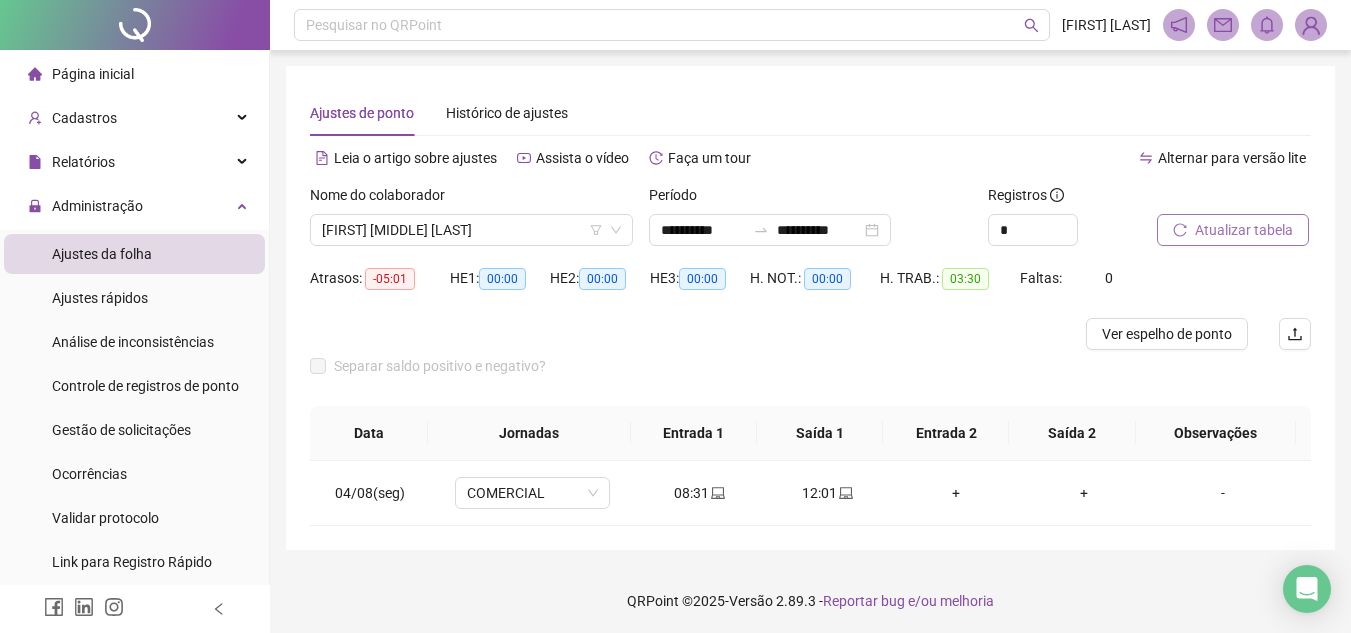 click on "Alternar para versão lite" at bounding box center [1061, 158] 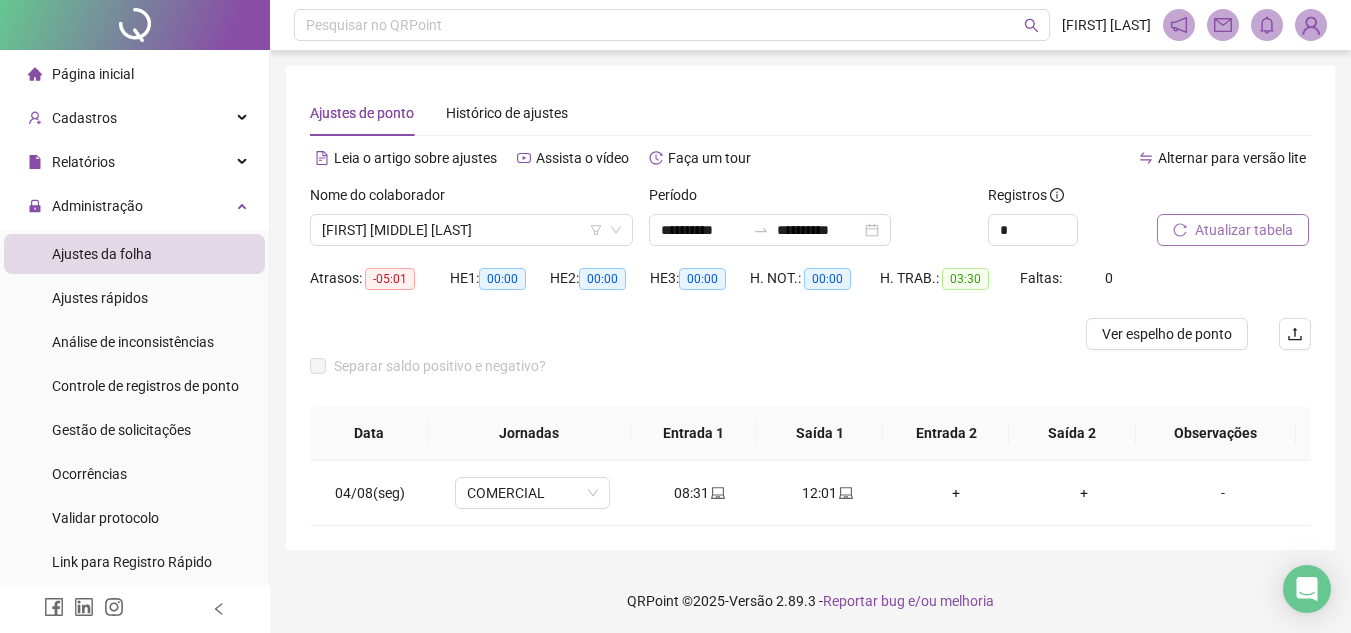 click on "Atualizar tabela" at bounding box center [1244, 230] 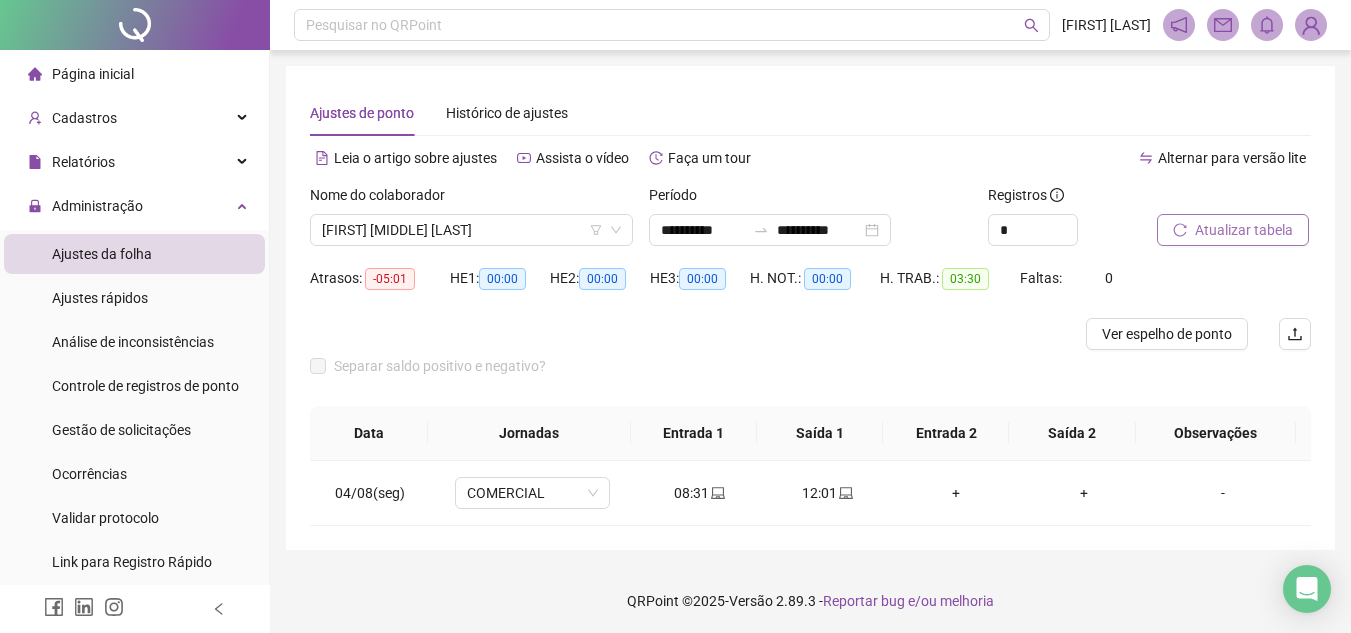 click 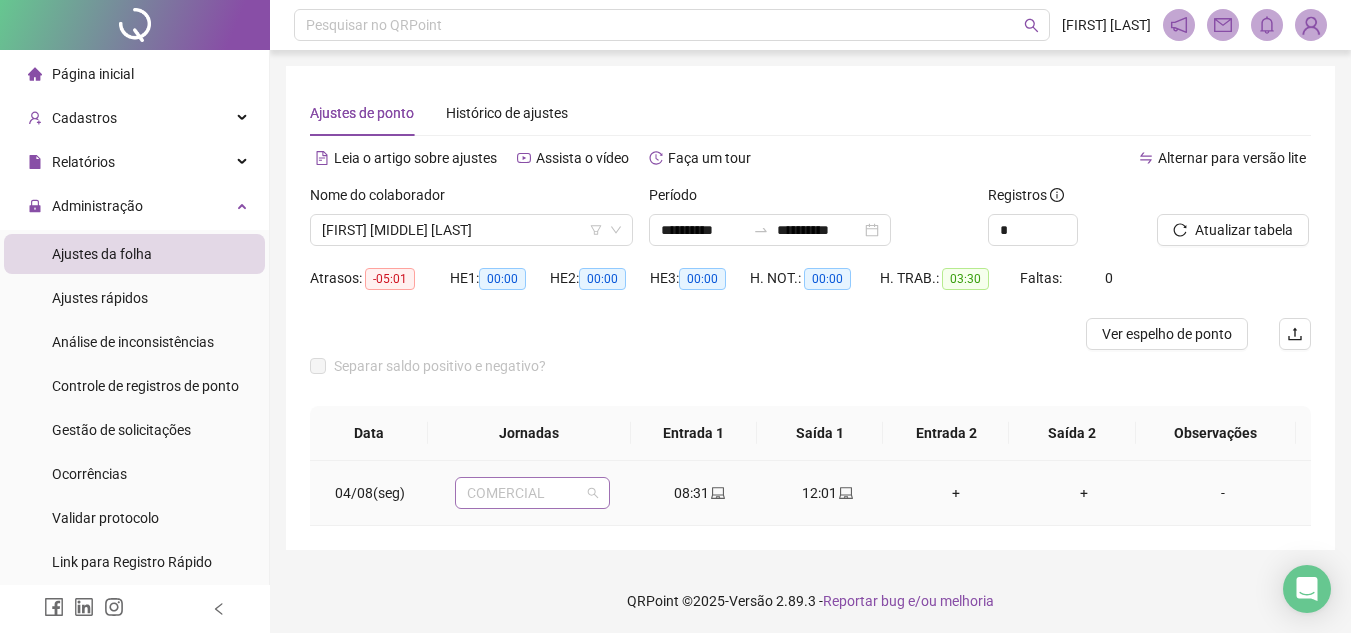 click on "COMERCIAL" at bounding box center (532, 493) 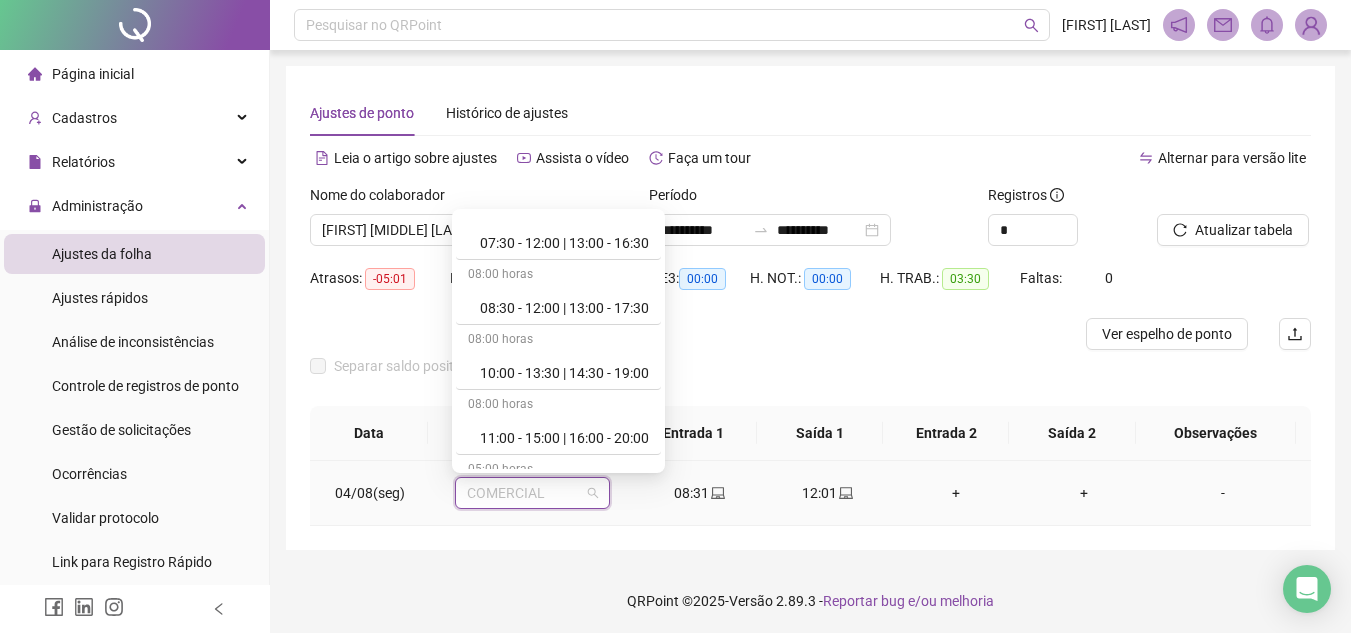 scroll, scrollTop: 0, scrollLeft: 0, axis: both 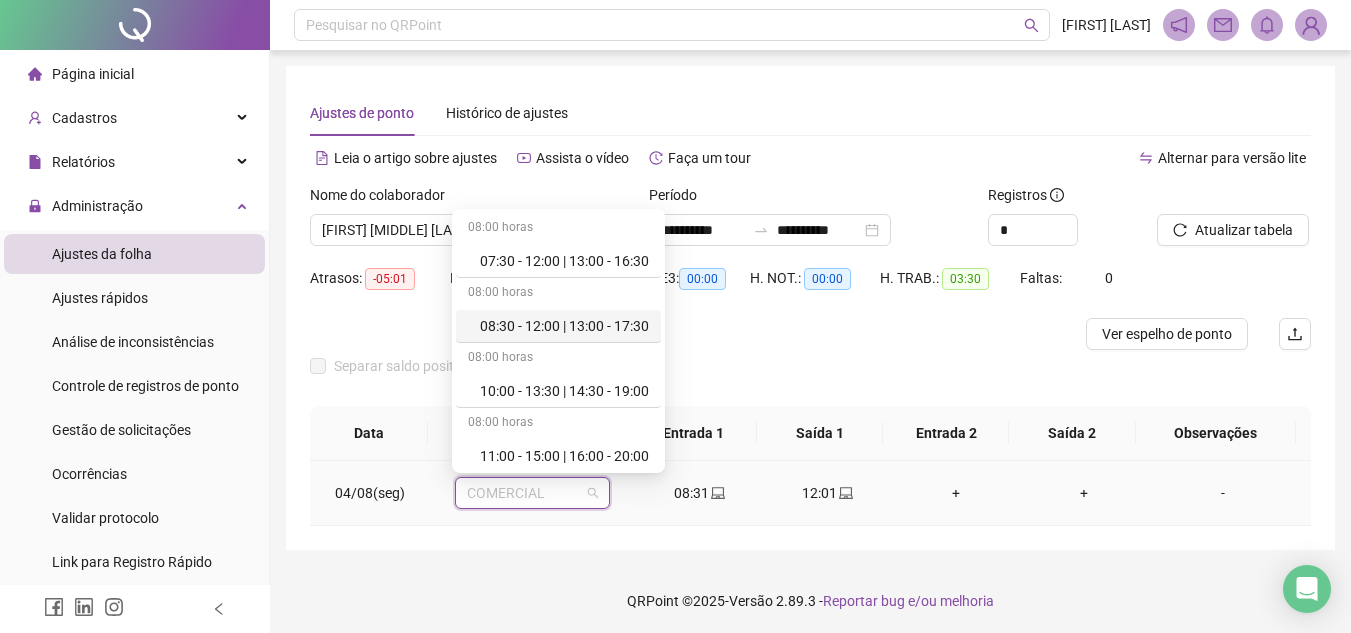 click on "08:30 - 12:00 | 13:00 - 17:30" at bounding box center [564, 326] 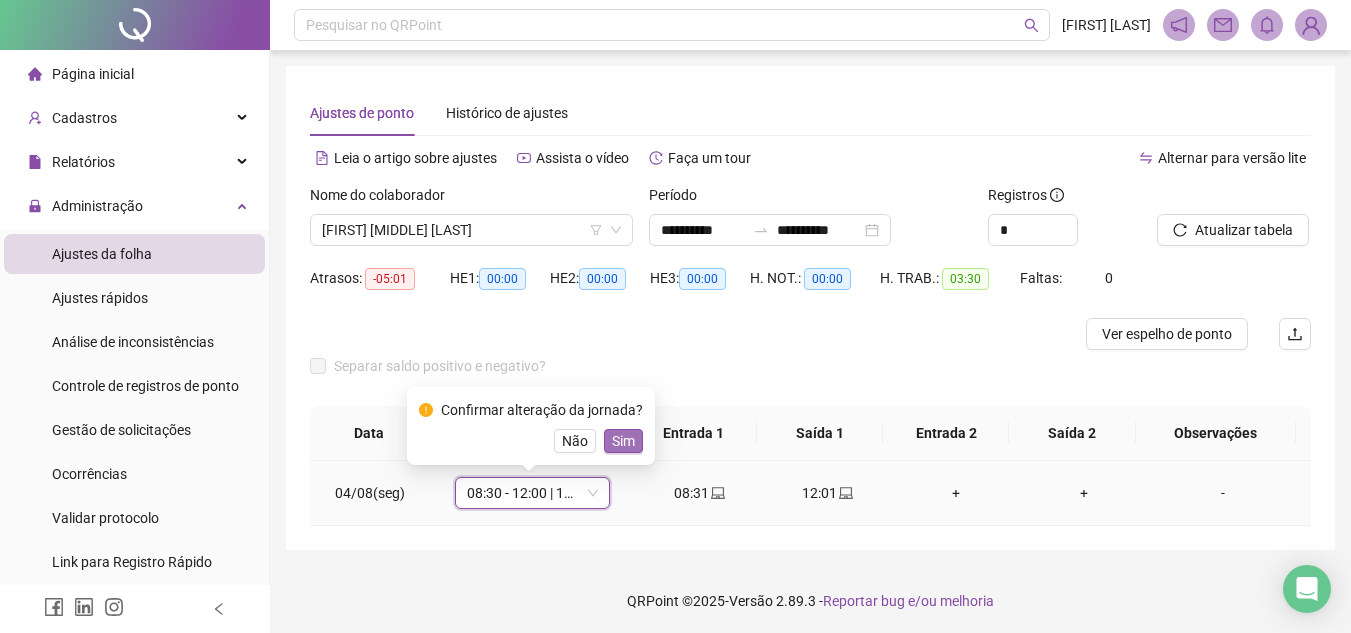 click on "Sim" at bounding box center [623, 441] 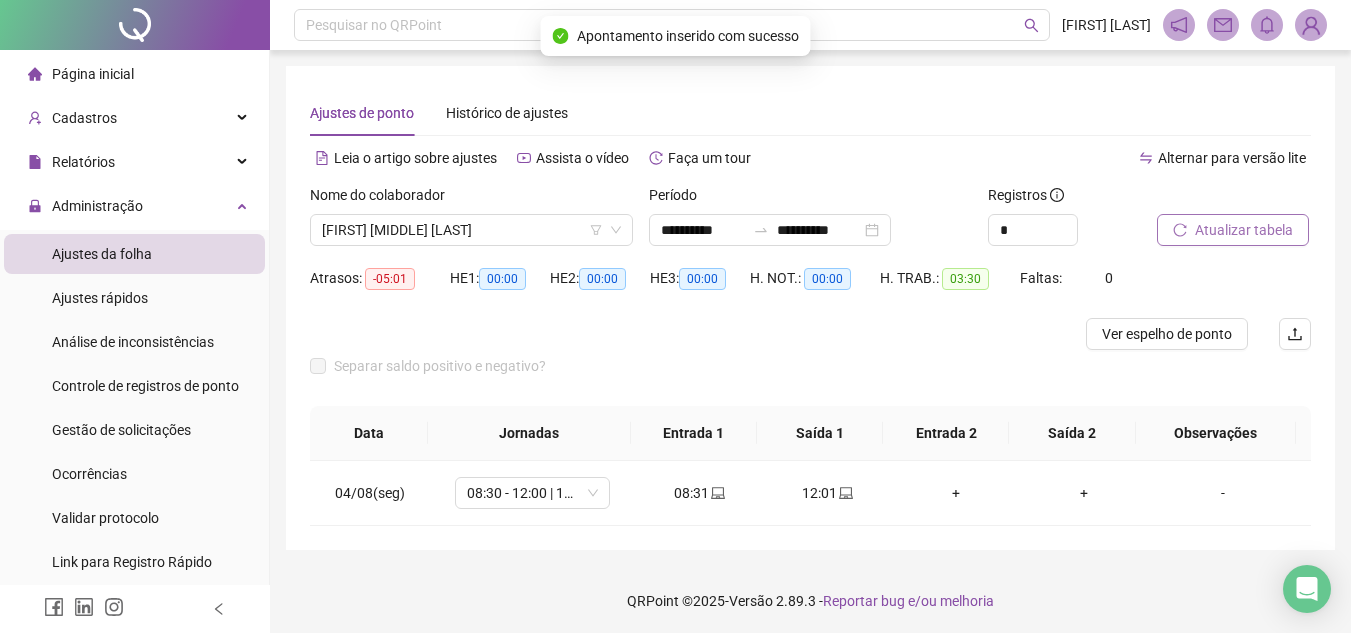 click 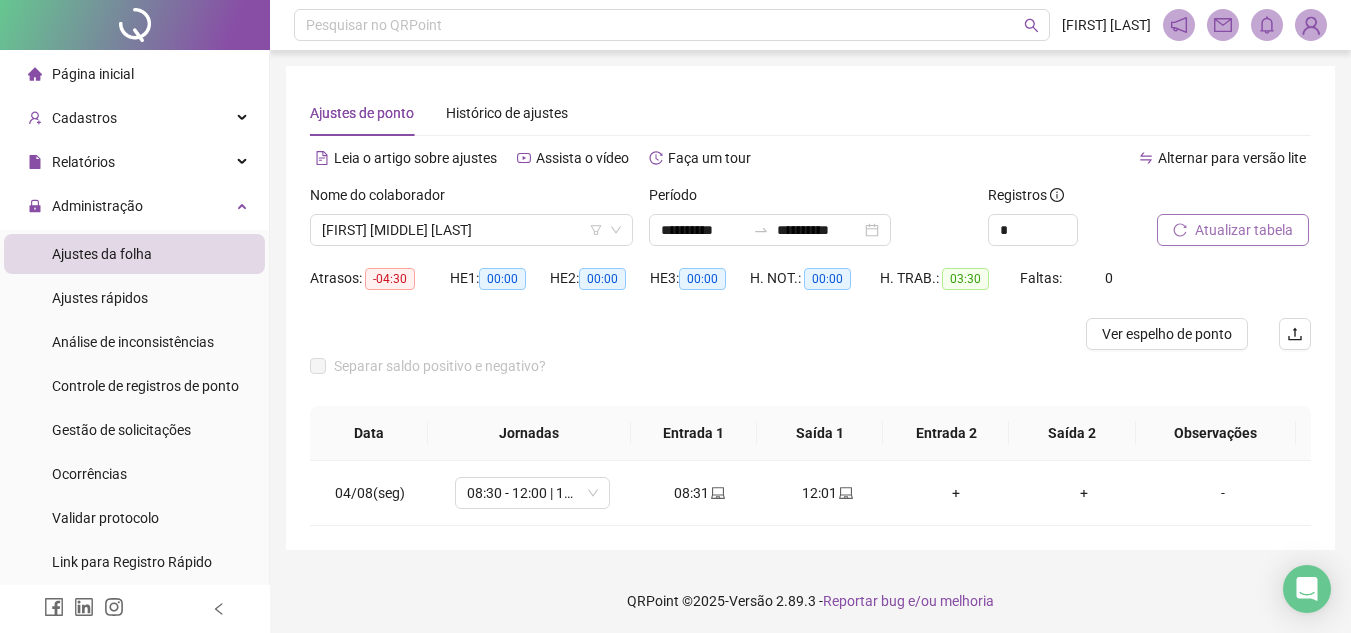 click on "Atualizar tabela" at bounding box center [1244, 230] 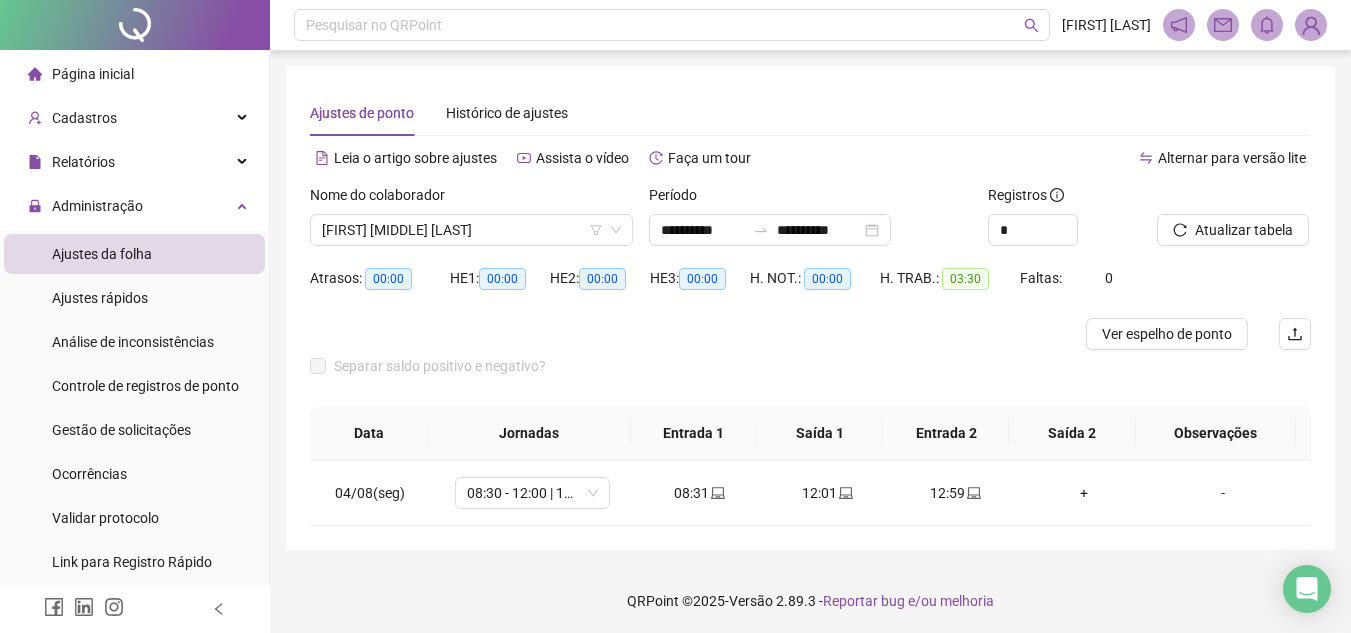 click on "**********" at bounding box center [810, 308] 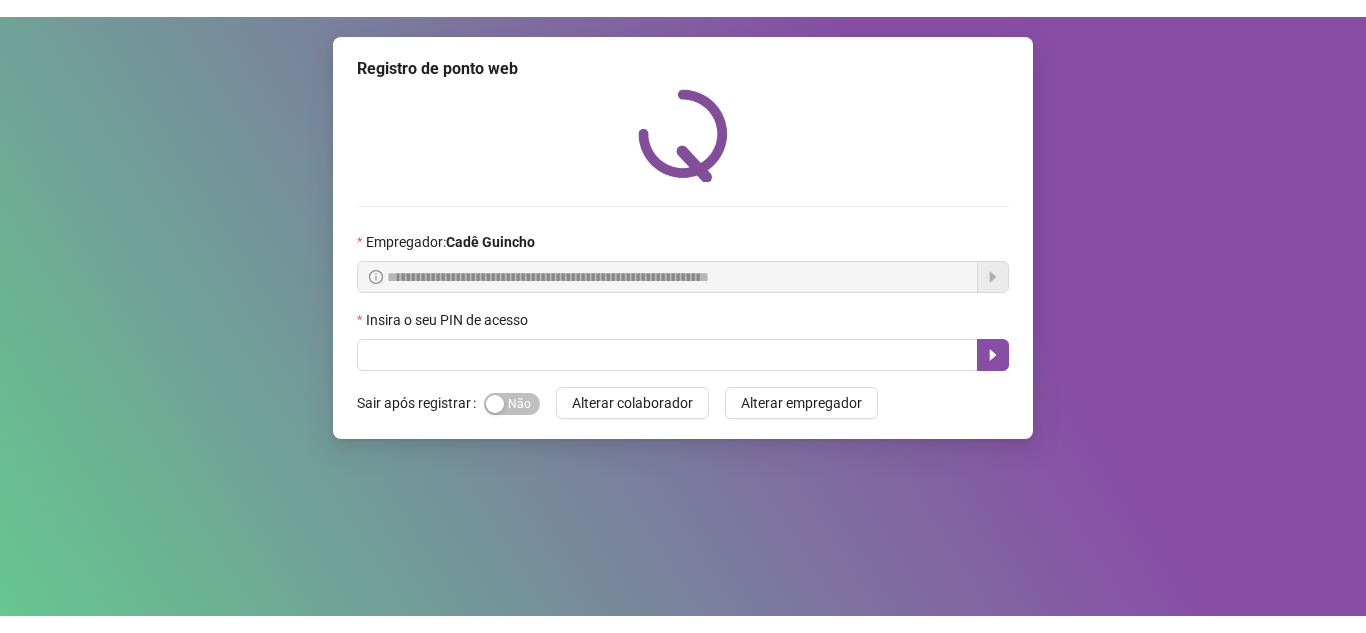 scroll, scrollTop: 0, scrollLeft: 0, axis: both 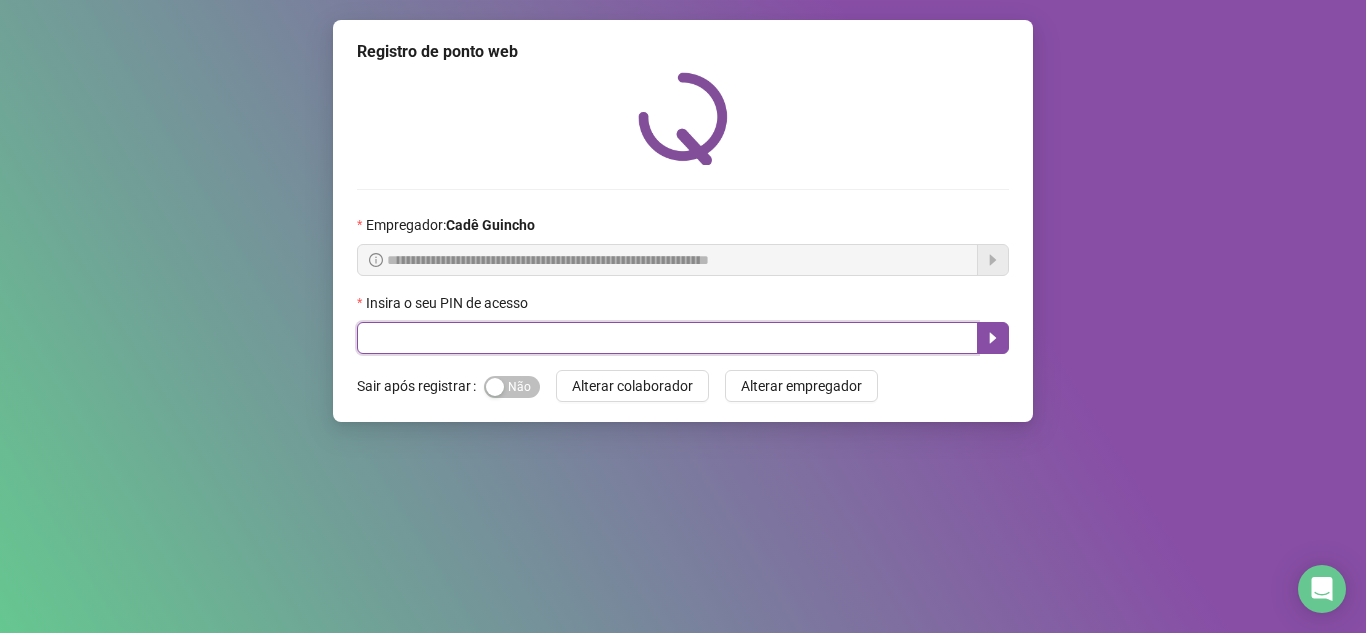 click at bounding box center (667, 338) 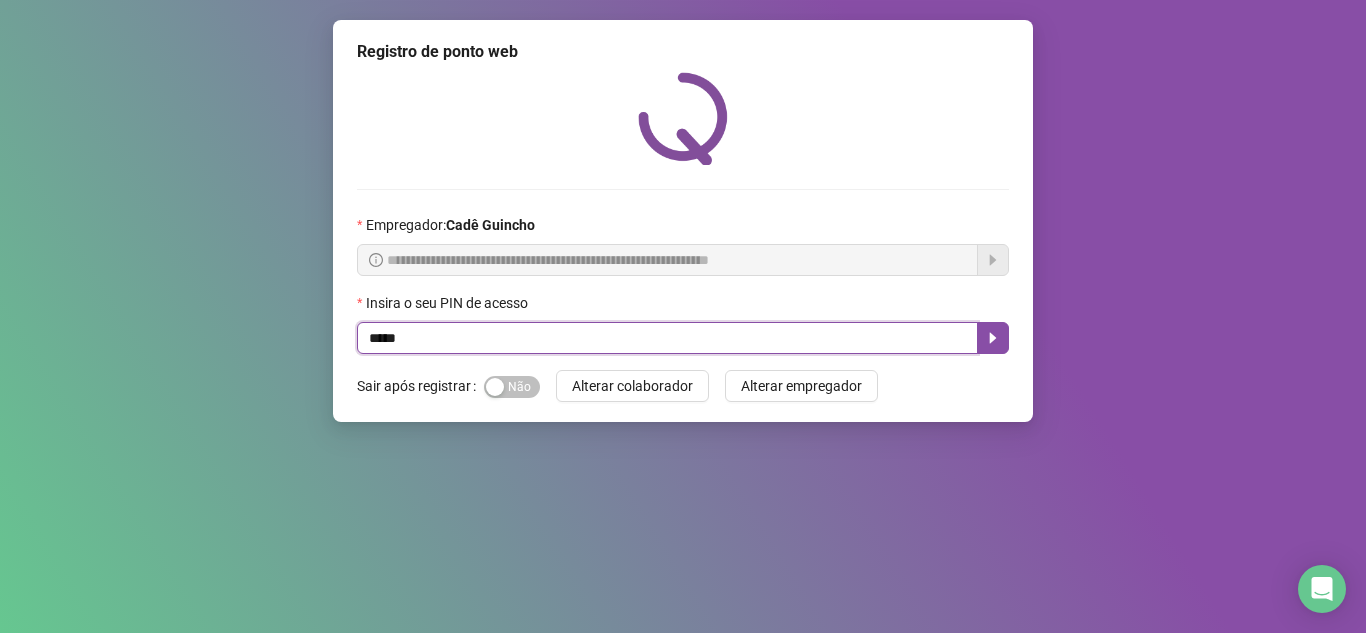 type on "*****" 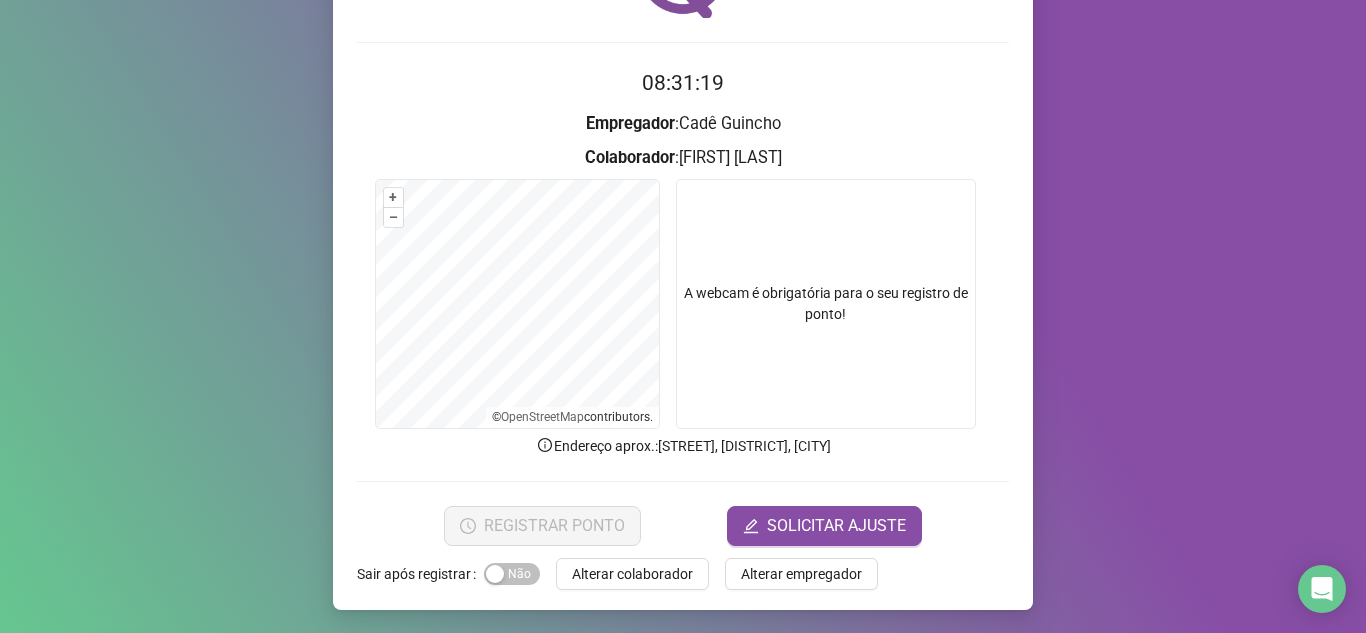 scroll, scrollTop: 148, scrollLeft: 0, axis: vertical 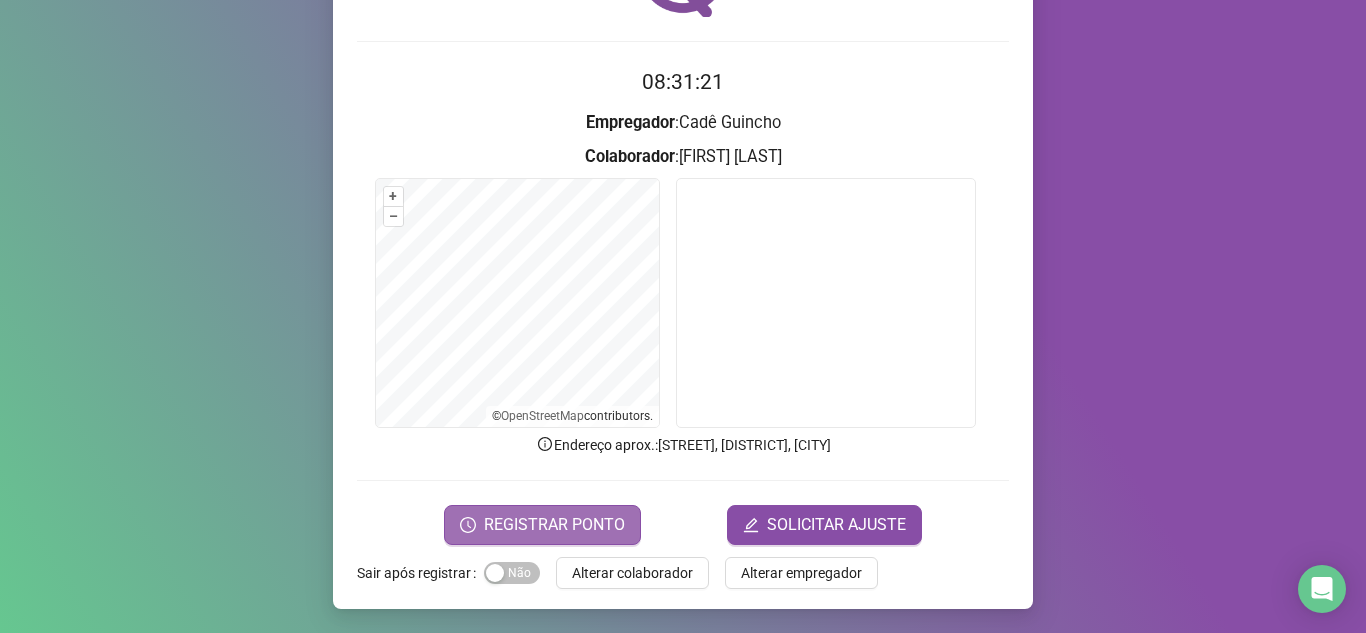 click on "REGISTRAR PONTO" at bounding box center (554, 525) 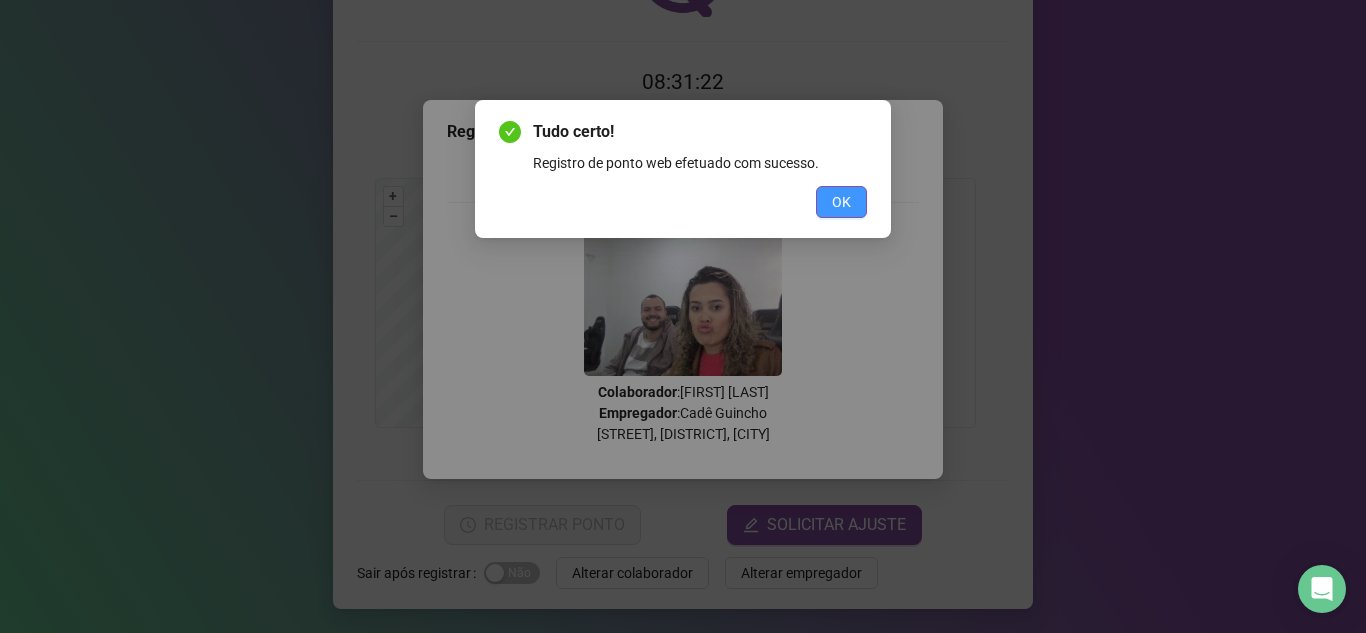 click on "OK" at bounding box center (841, 202) 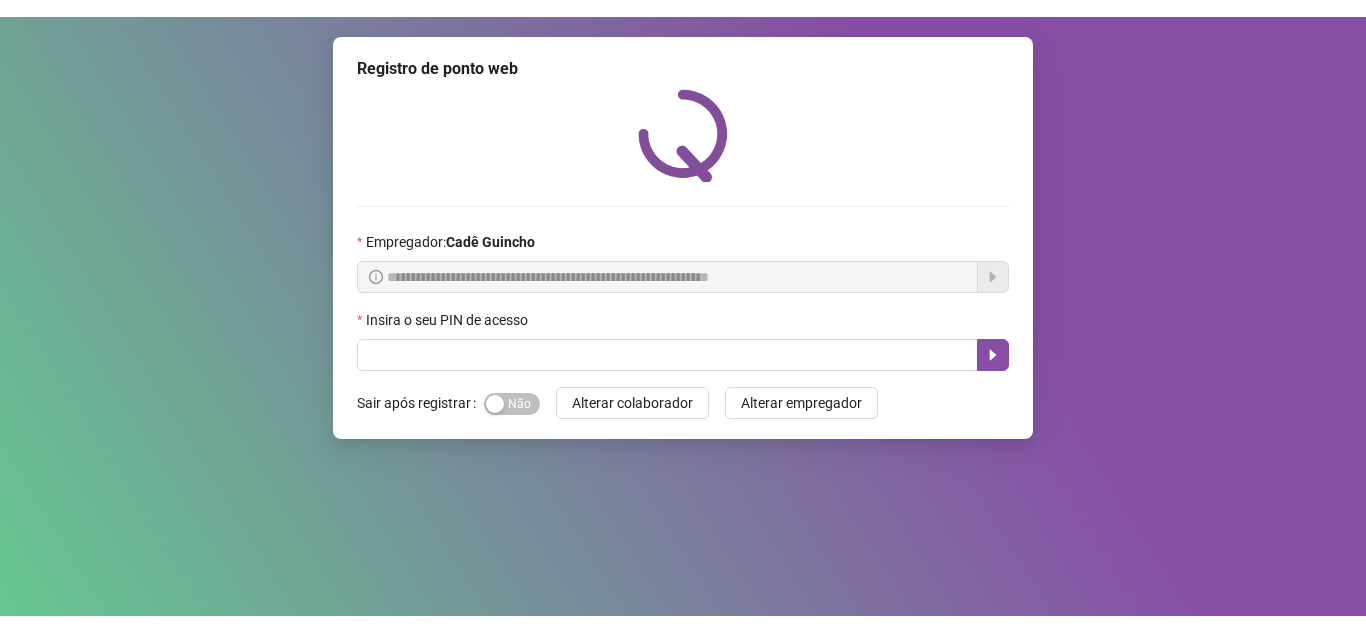 scroll, scrollTop: 0, scrollLeft: 0, axis: both 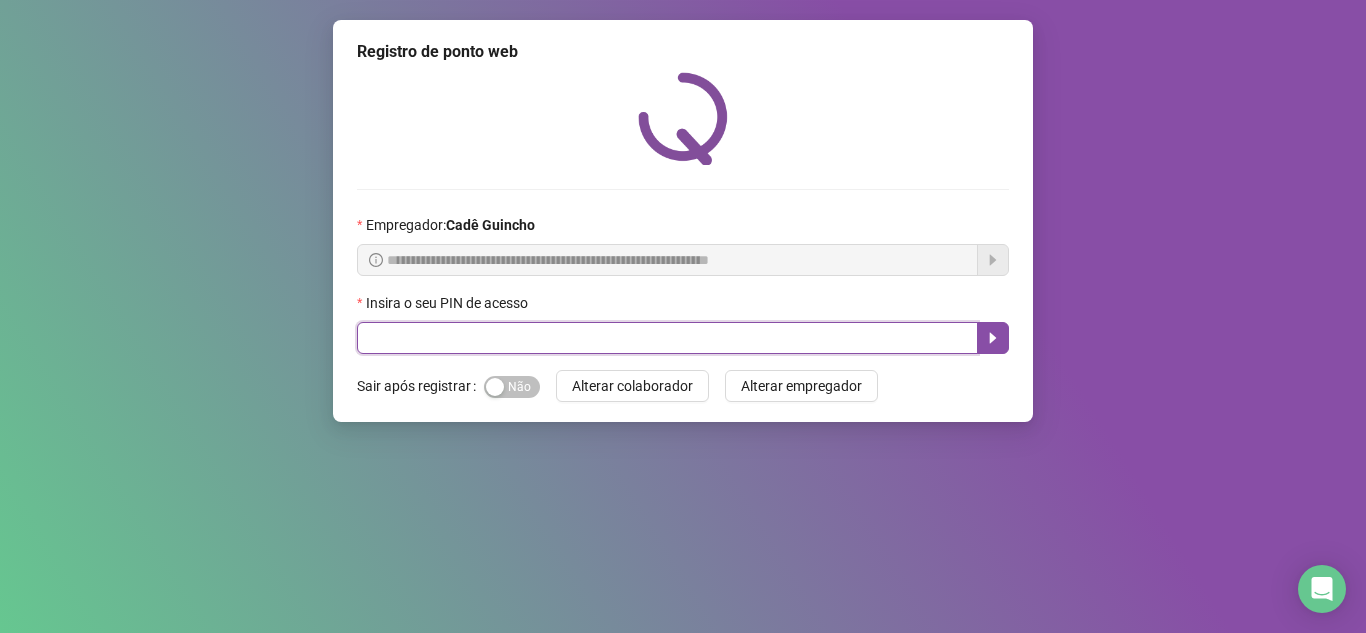 click at bounding box center [667, 338] 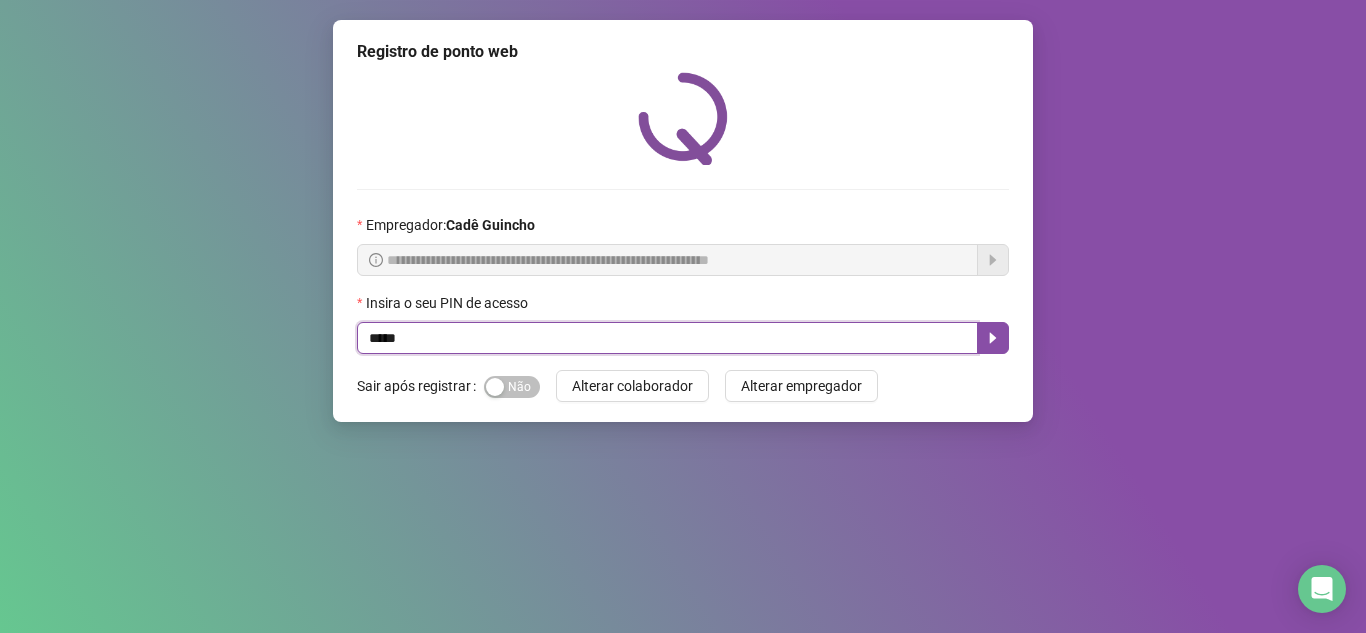type on "*****" 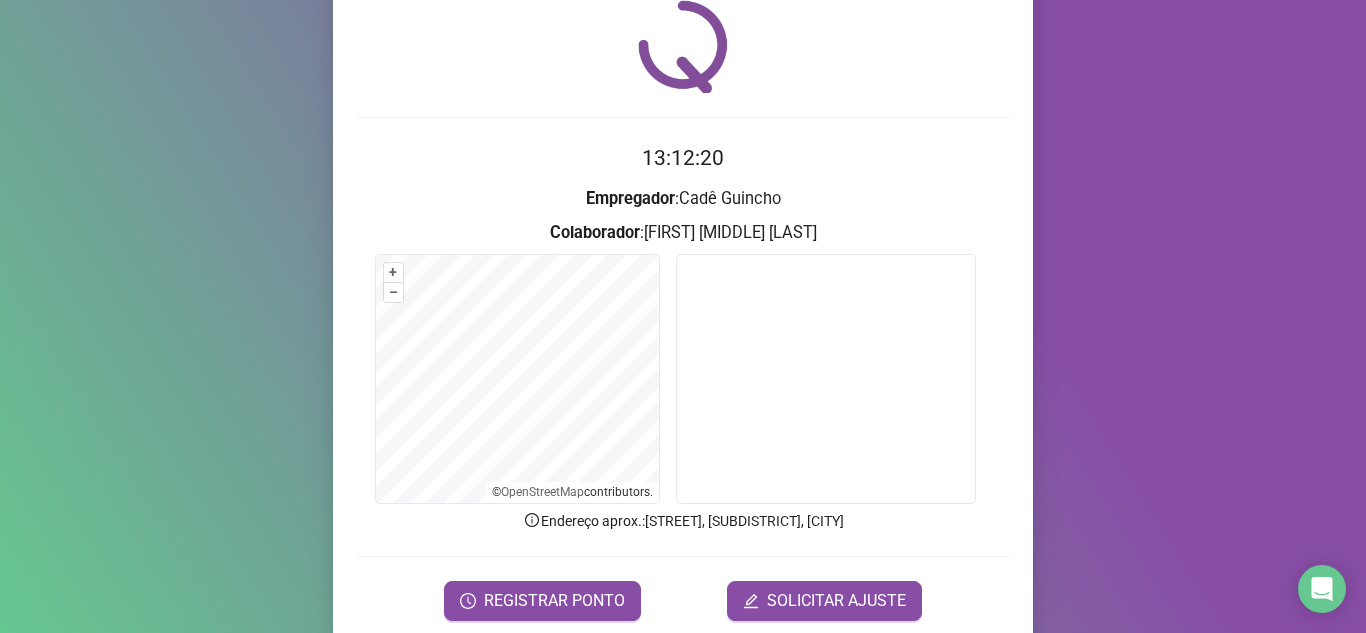 scroll, scrollTop: 148, scrollLeft: 0, axis: vertical 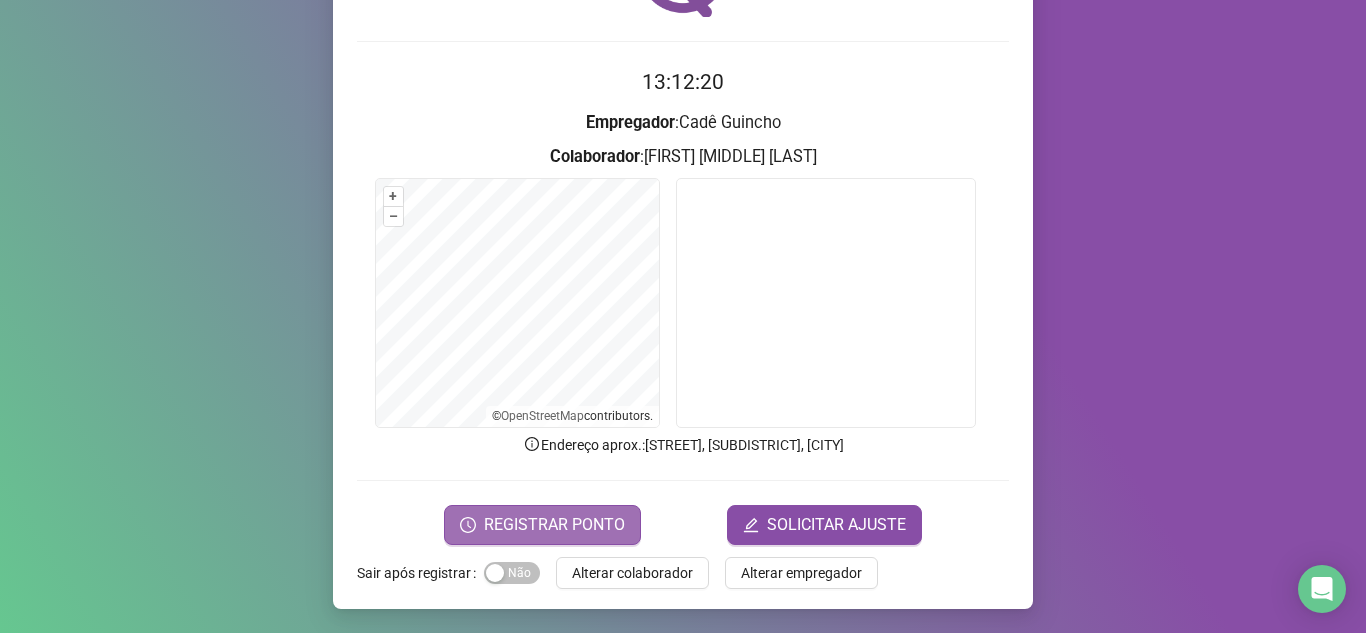 click on "REGISTRAR PONTO" at bounding box center [554, 525] 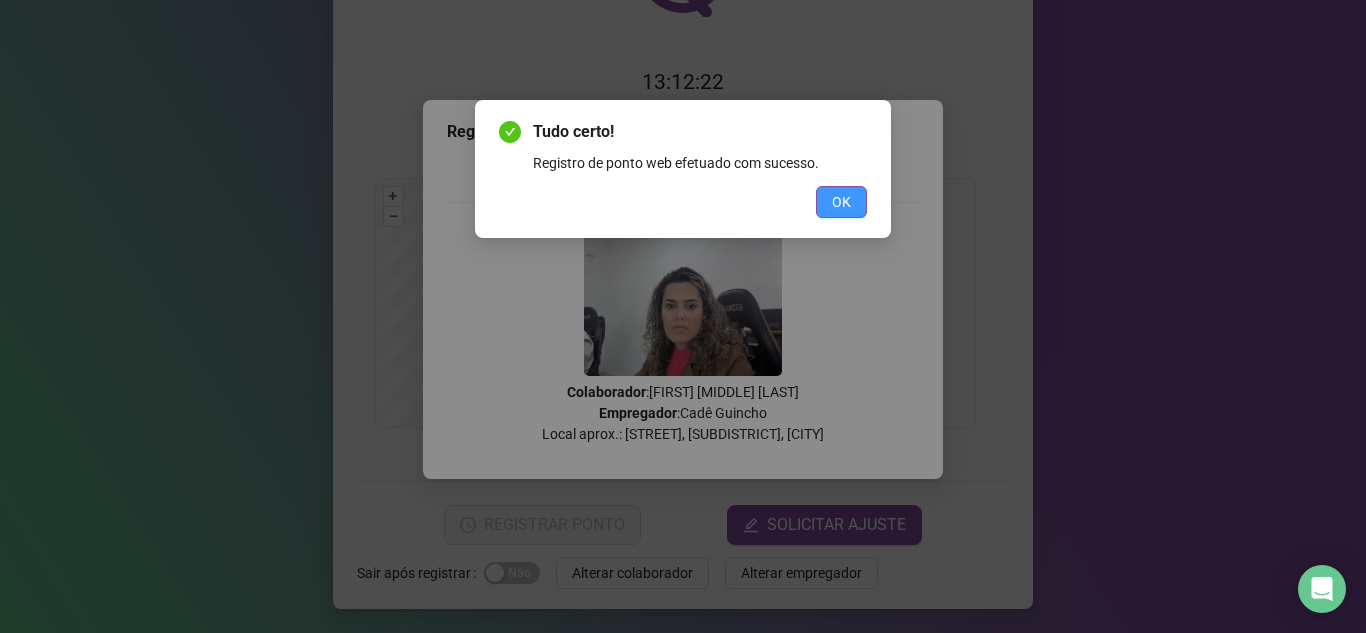 click on "OK" at bounding box center (841, 202) 